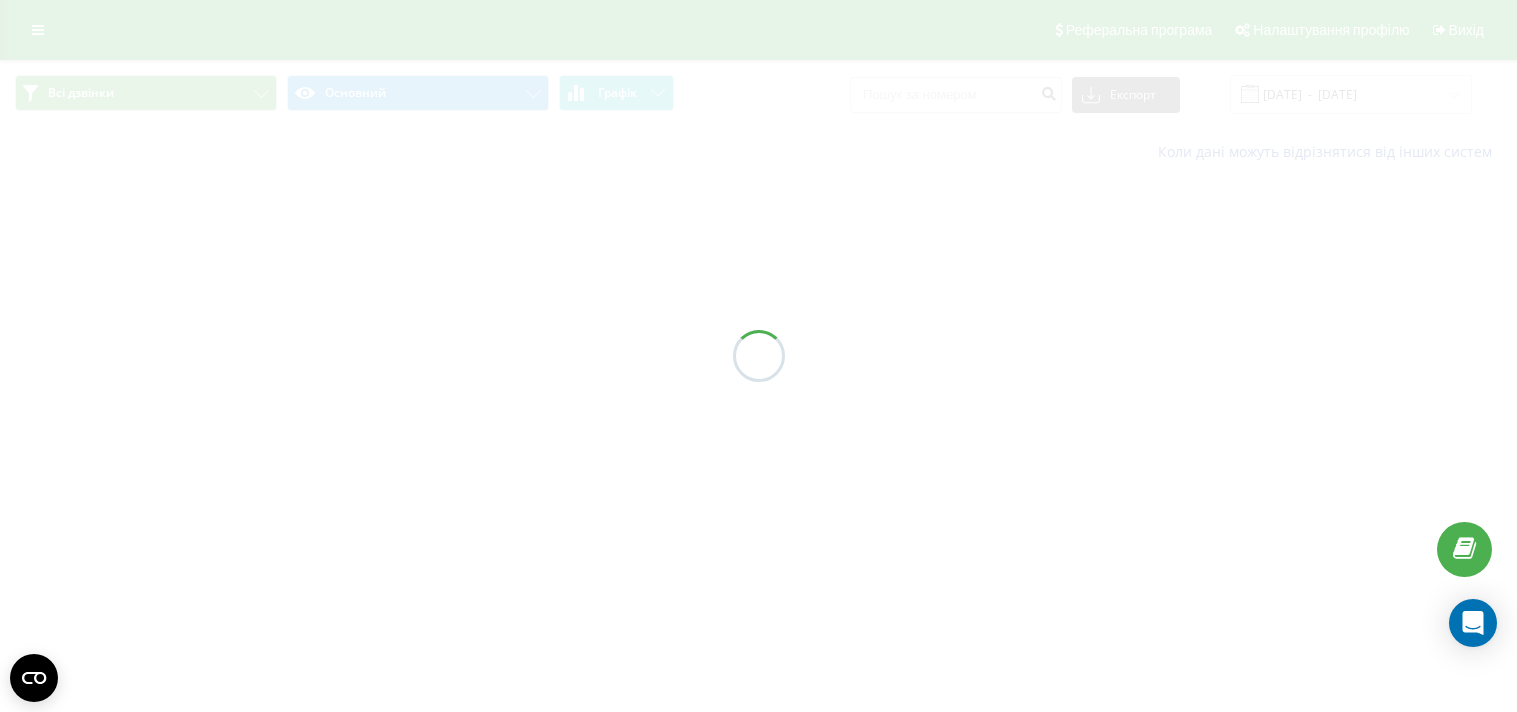 scroll, scrollTop: 0, scrollLeft: 0, axis: both 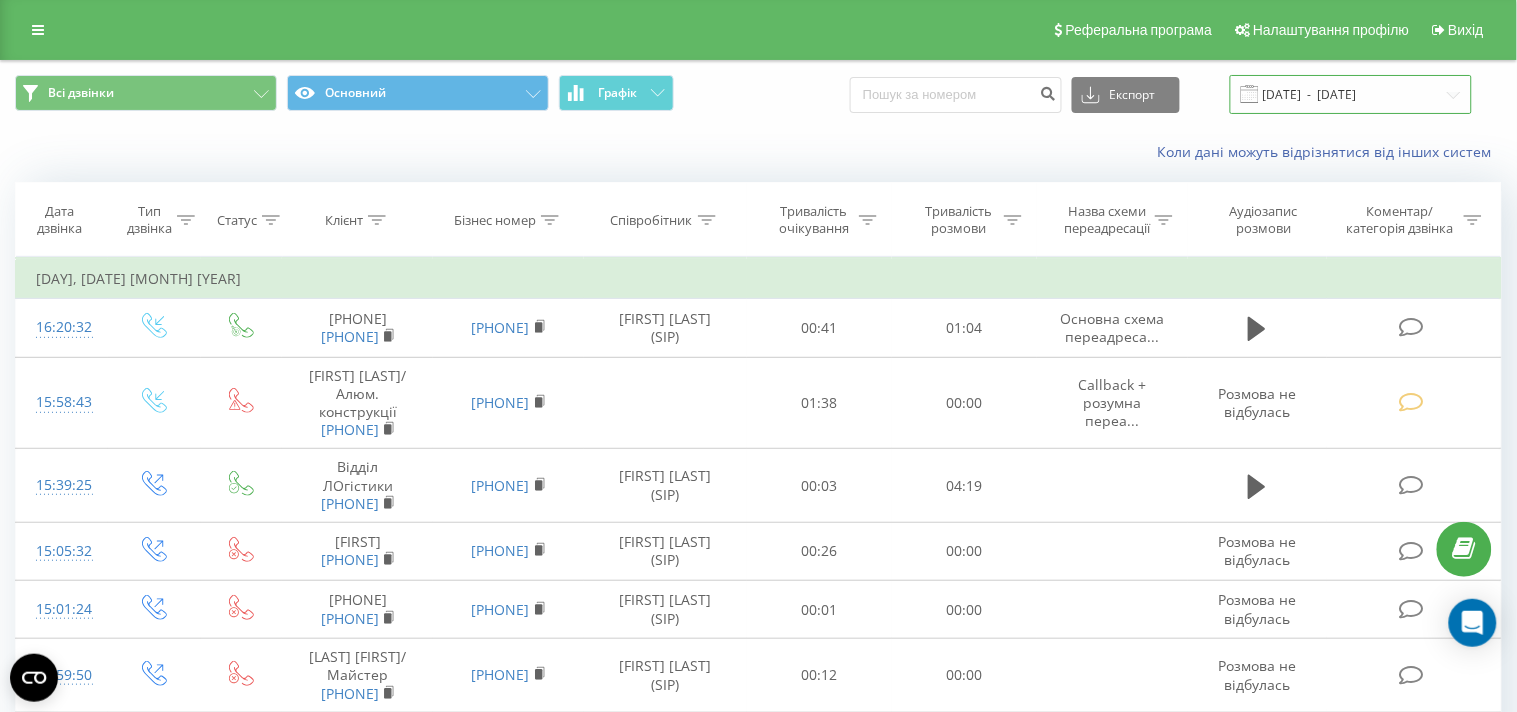 click on "[DATE]  -  [DATE]" at bounding box center (1351, 94) 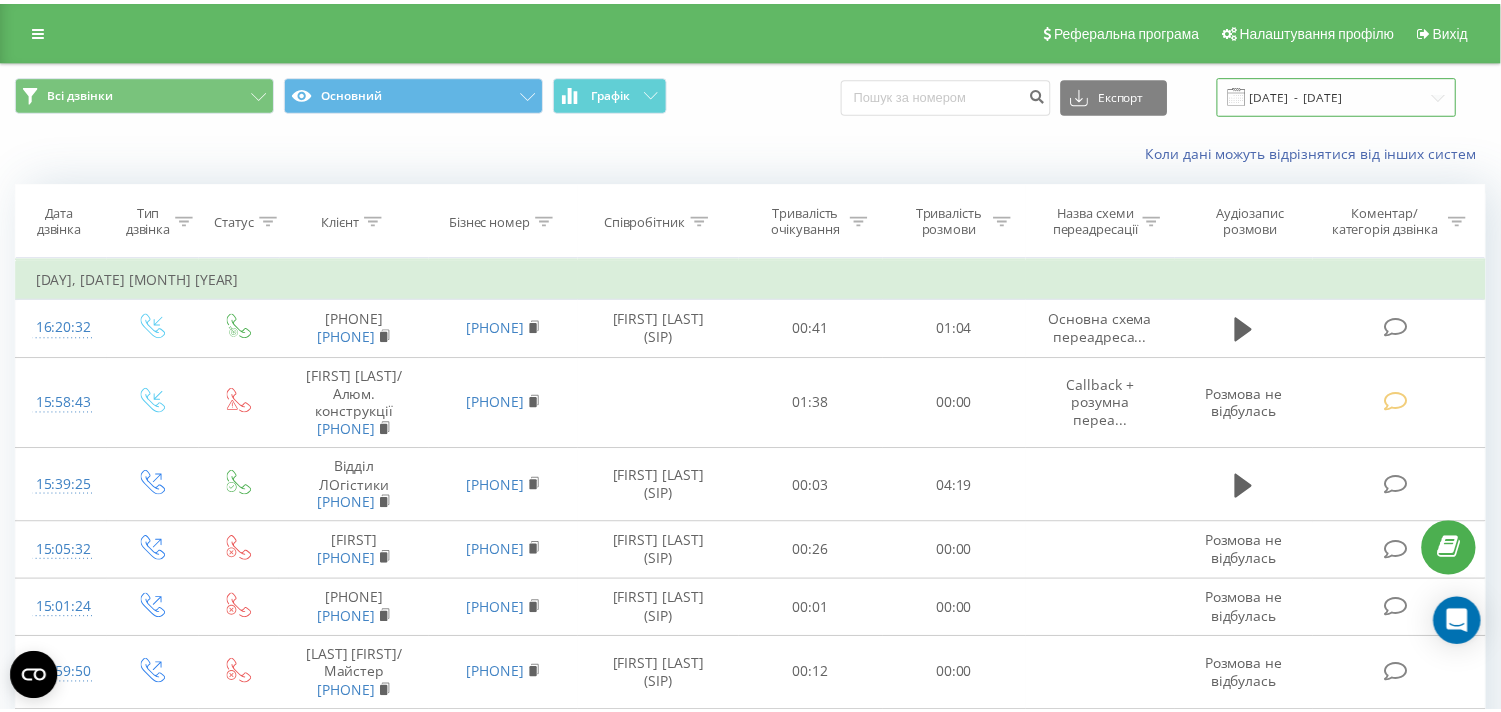 scroll, scrollTop: 0, scrollLeft: 0, axis: both 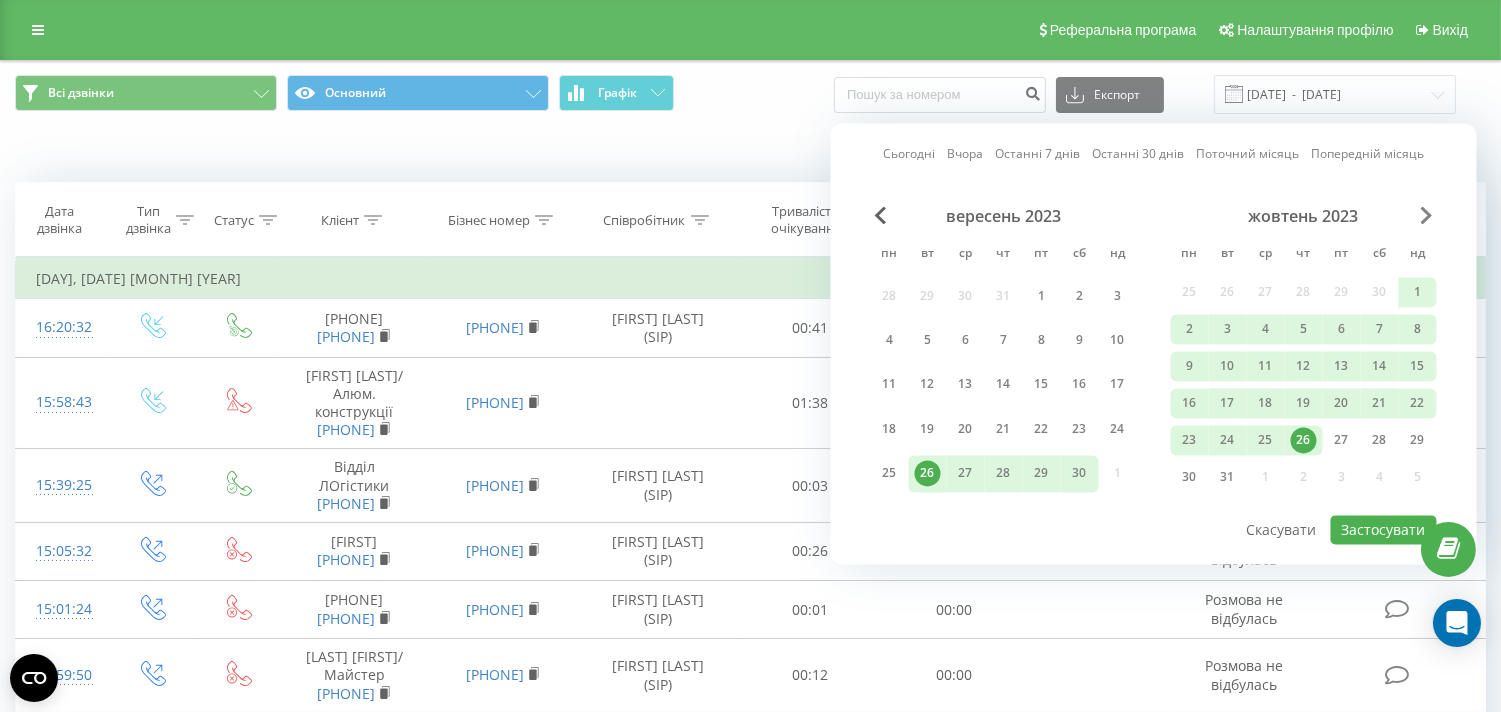 click at bounding box center [1427, 215] 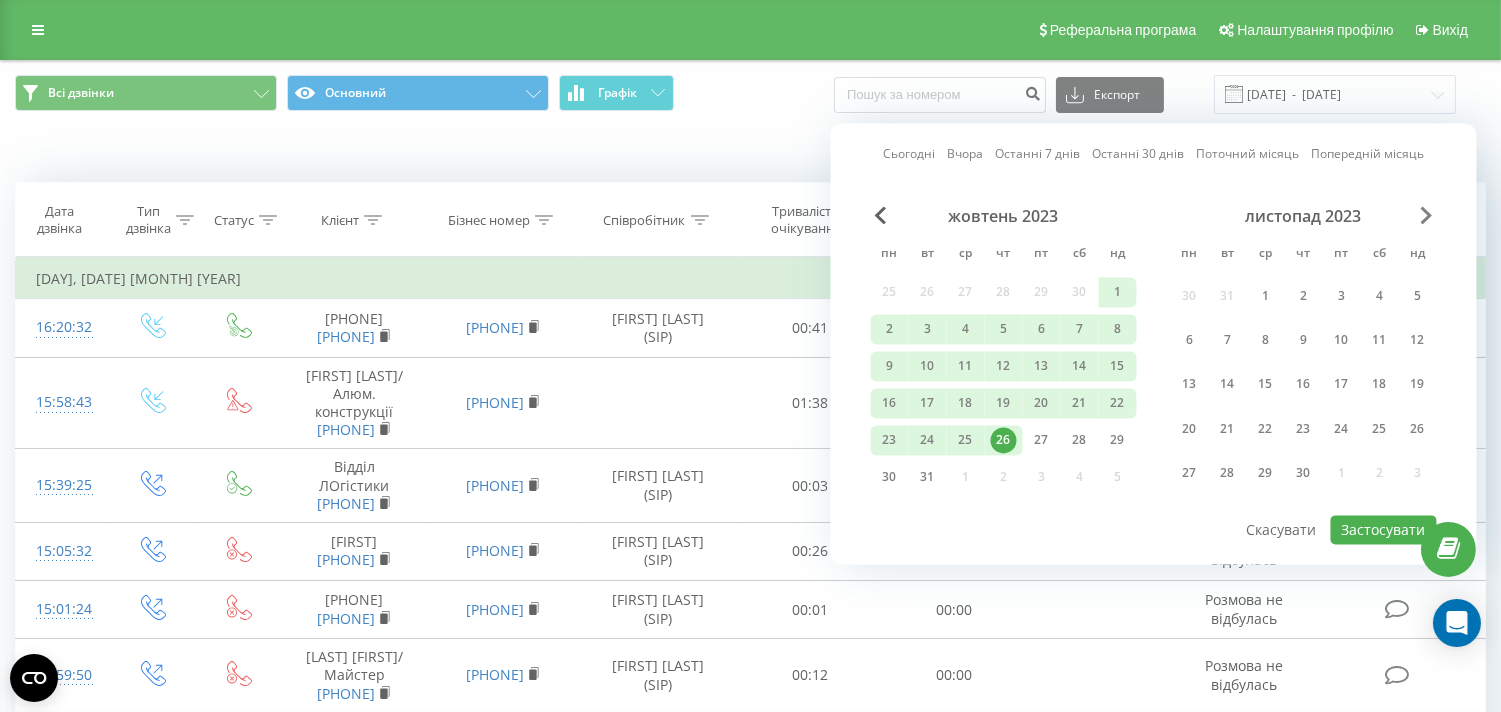 click at bounding box center [1427, 215] 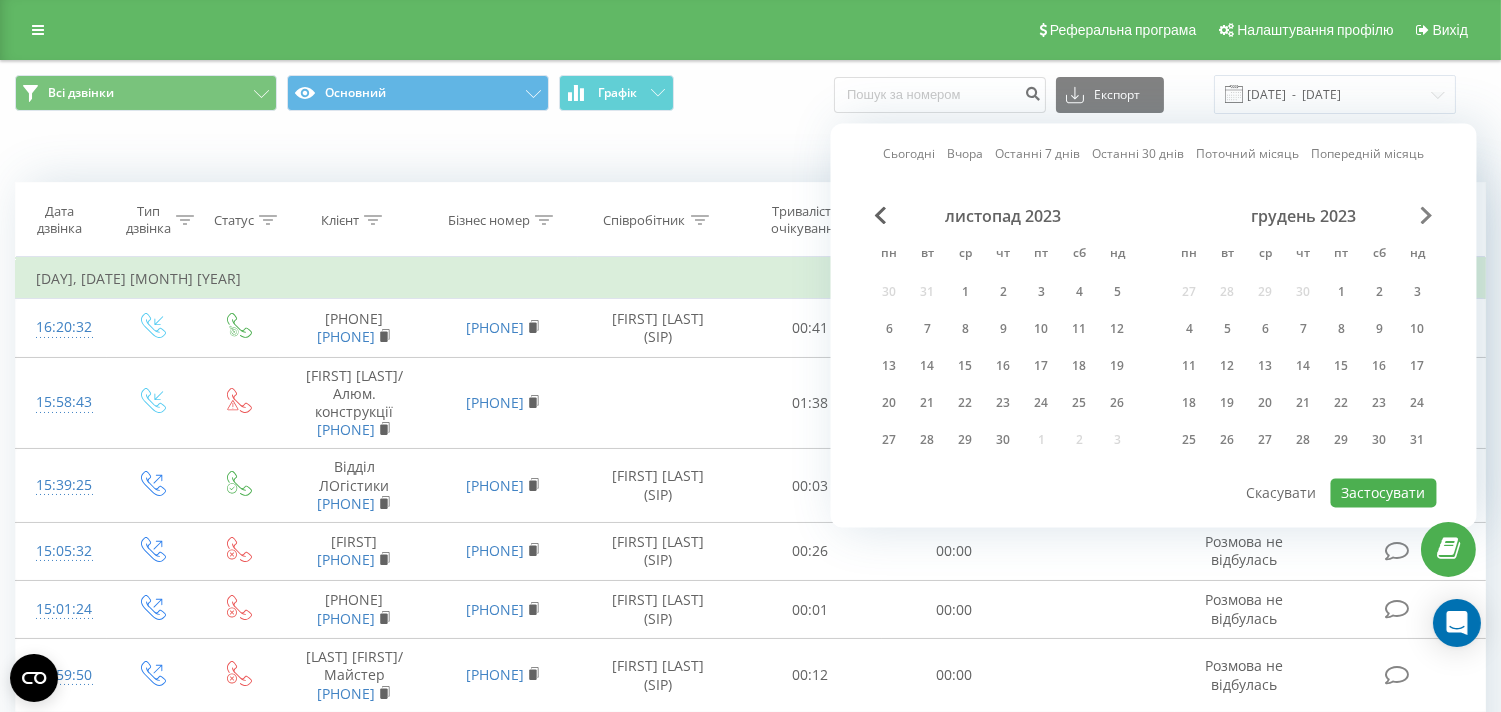 click at bounding box center [1427, 215] 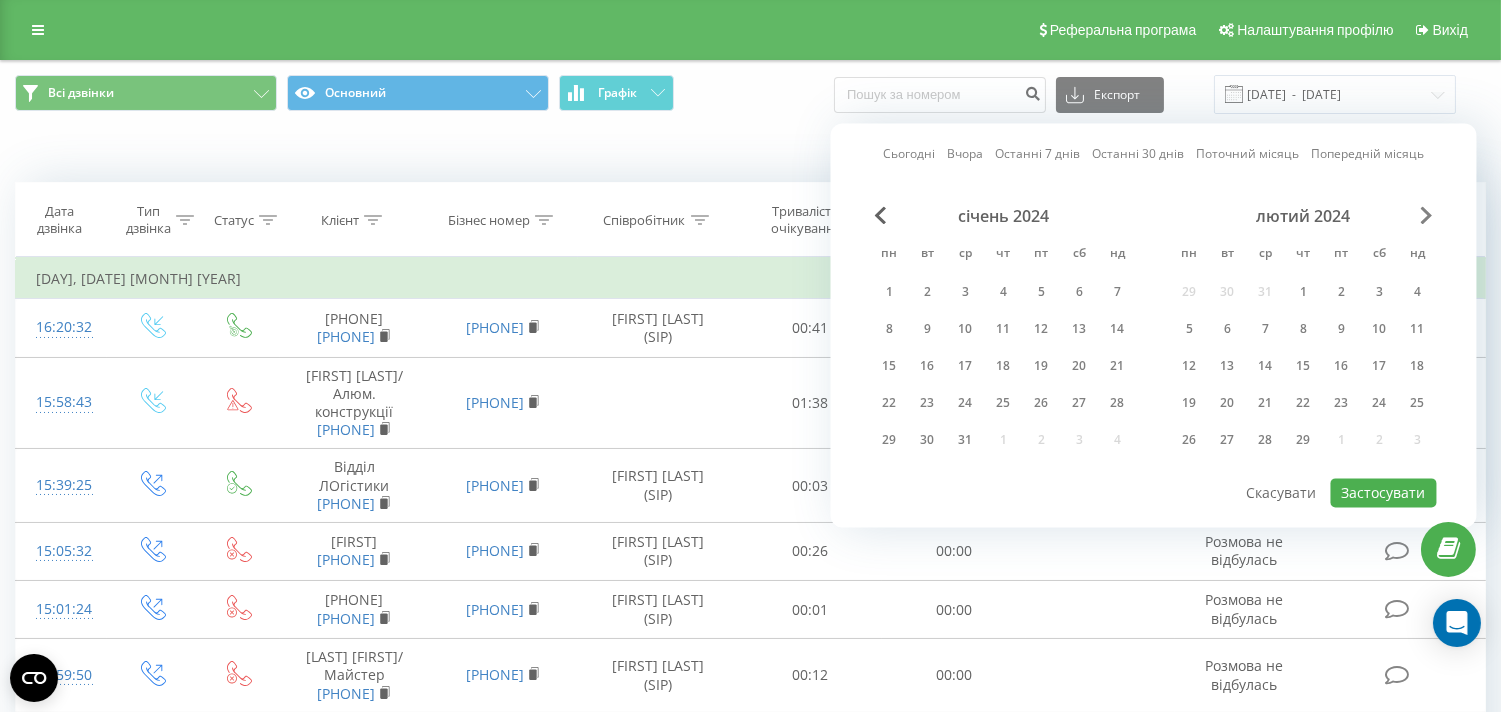 click at bounding box center (1427, 215) 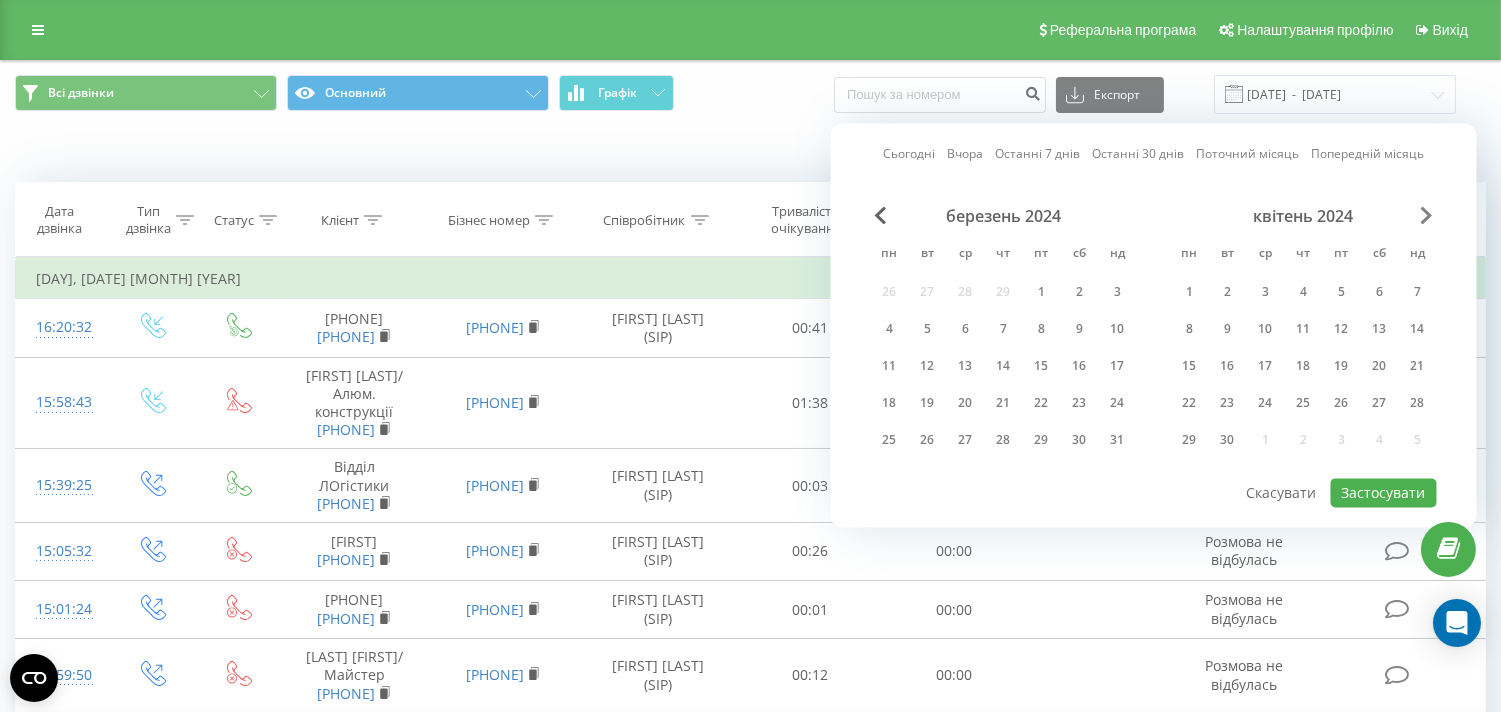 click at bounding box center [1427, 215] 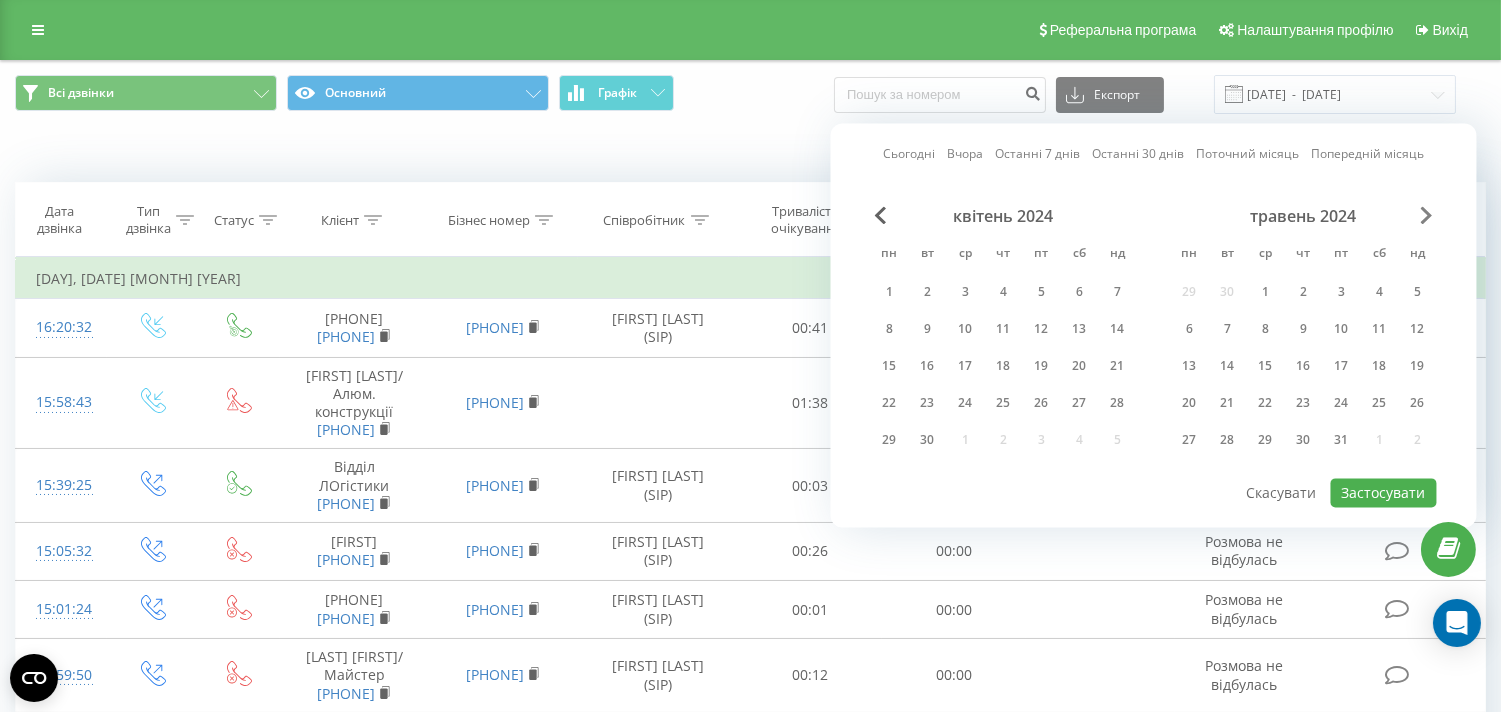 click at bounding box center [1427, 215] 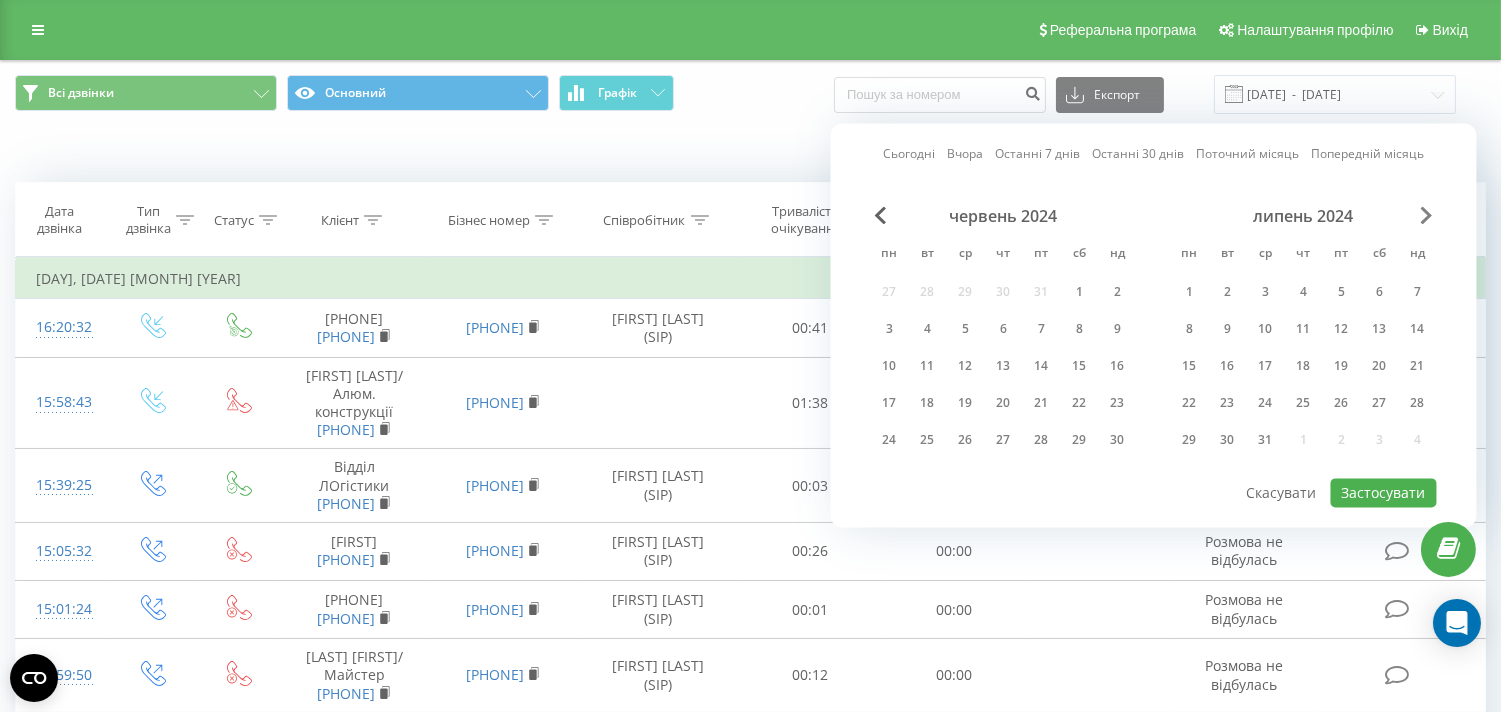 click at bounding box center [1427, 215] 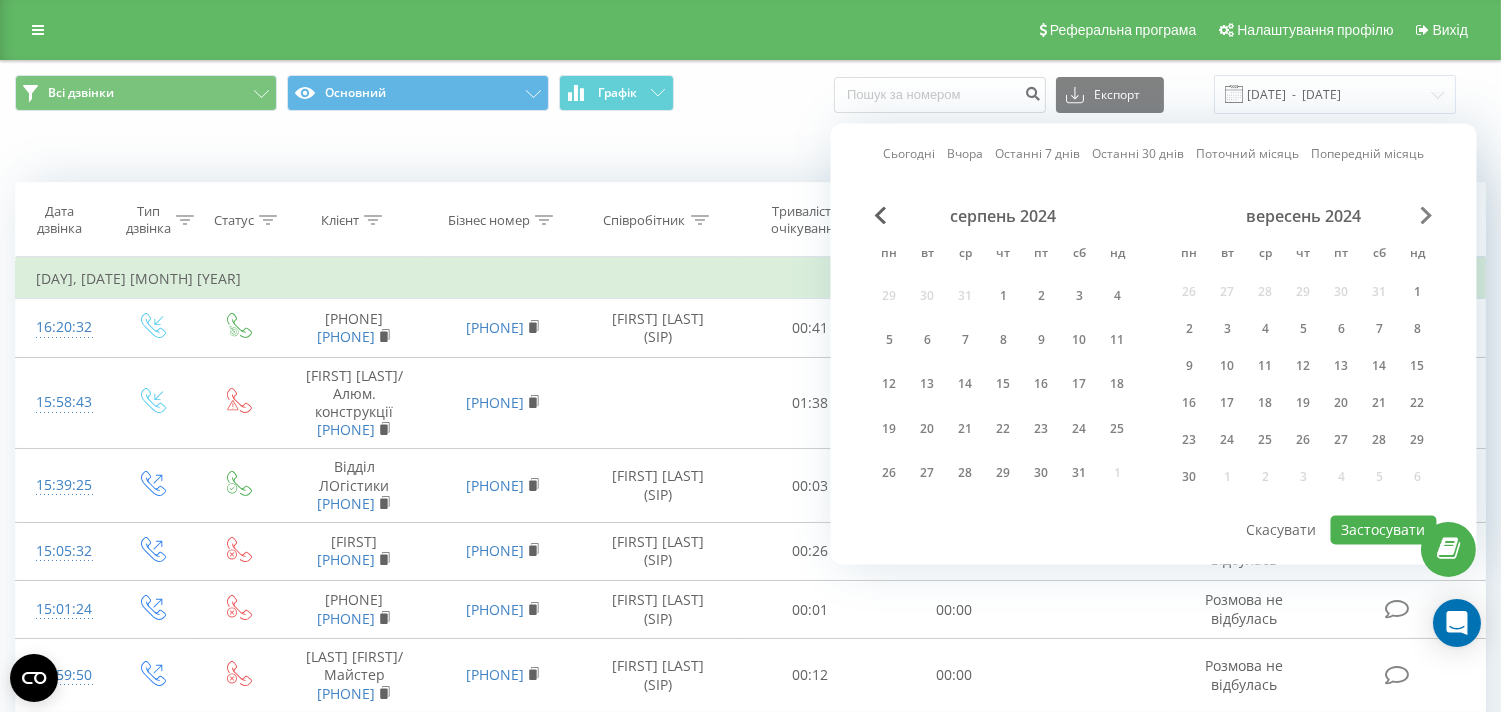 click at bounding box center (1427, 215) 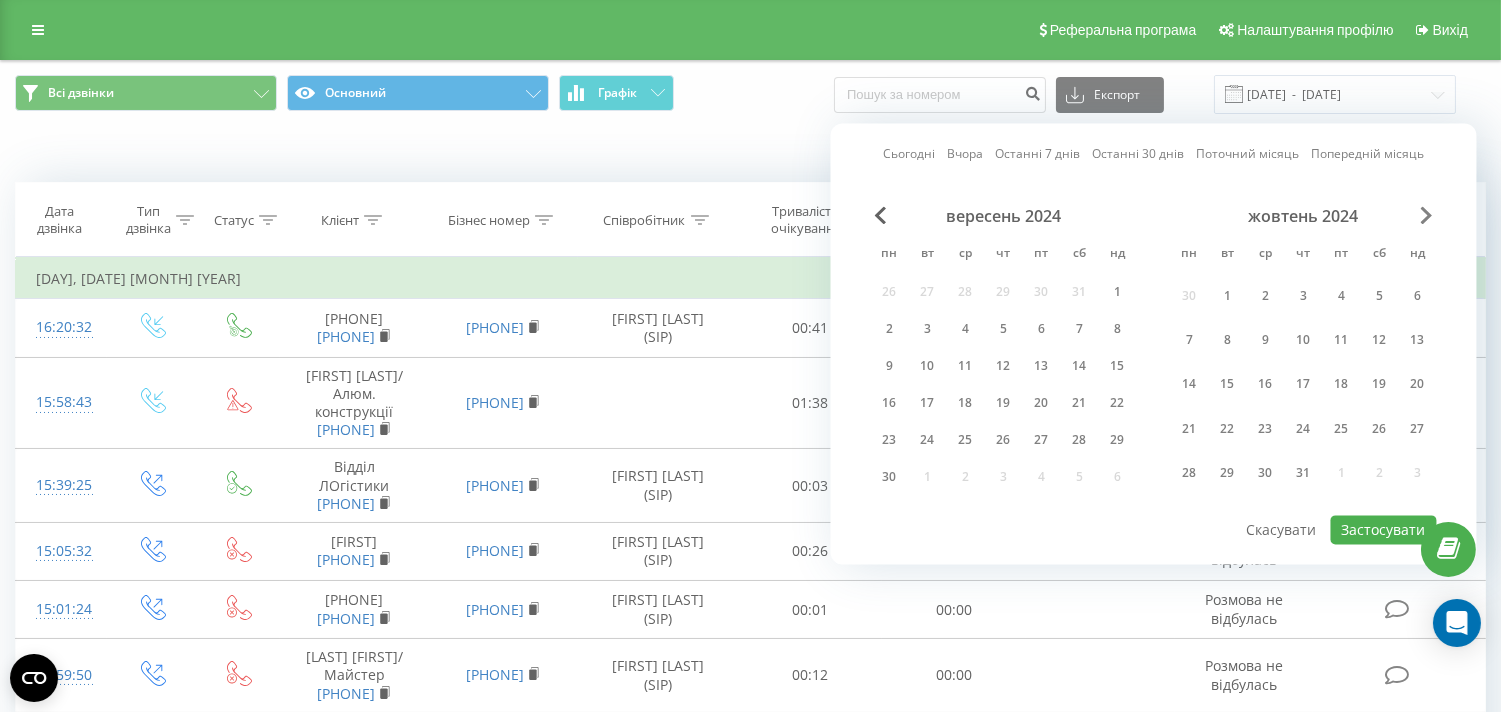 click at bounding box center (1427, 215) 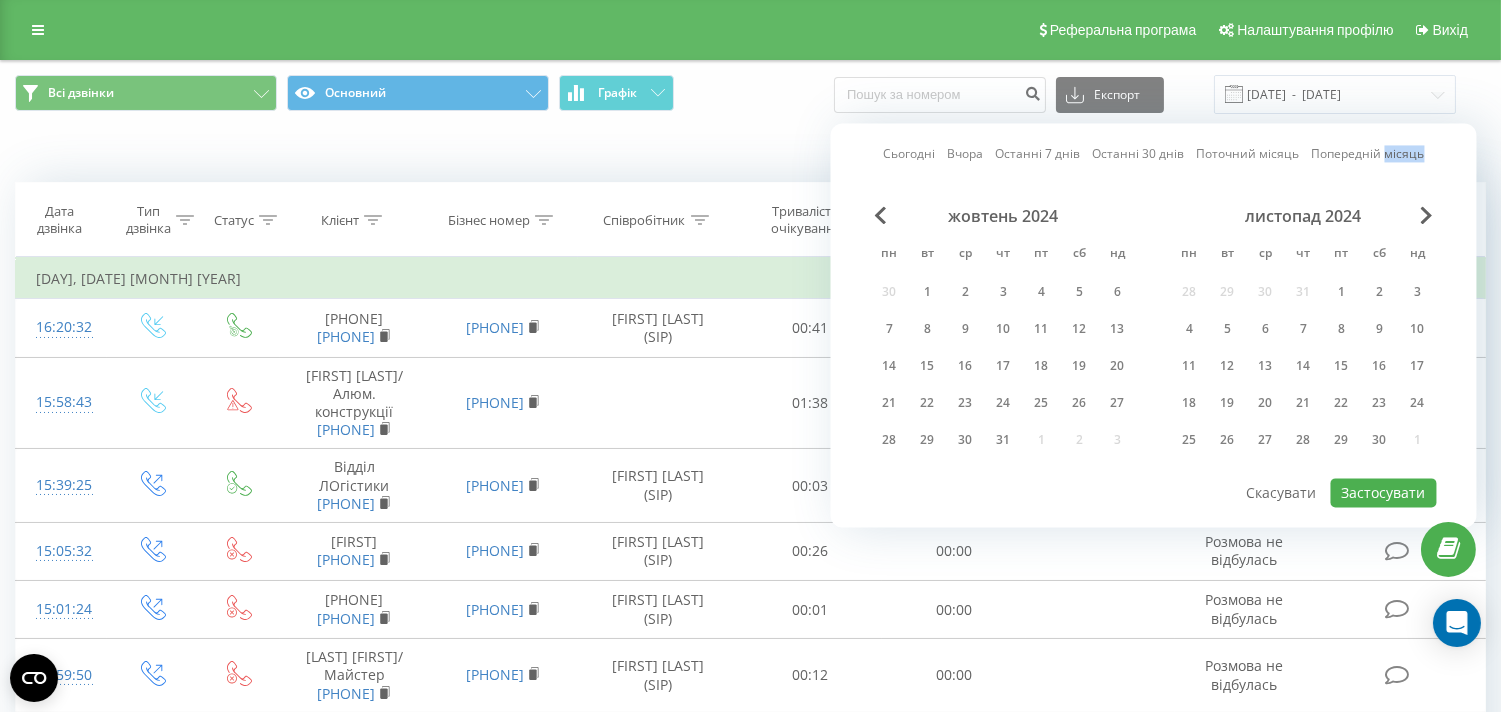 click on "Сьогодні Вчора Останні 7 днів Останні 30 днів Поточний місяць Попередній місяць жовтень 2024 пн вт ср чт пт сб нд 30 1 2 3 4 5 6 7 8 9 10 11 12 13 14 15 16 17 18 19 20 21 22 23 24 25 26 27 28 29 30 31 1 2 3 листопад 2024 пн вт ср чт пт сб нд 28 29 30 31 1 2 3 4 5 6 7 8 9 10 11 12 13 14 15 16 17 18 19 20 21 22 23 24 25 26 27 28 29 30 1 Застосувати Скасувати" at bounding box center (1154, 325) 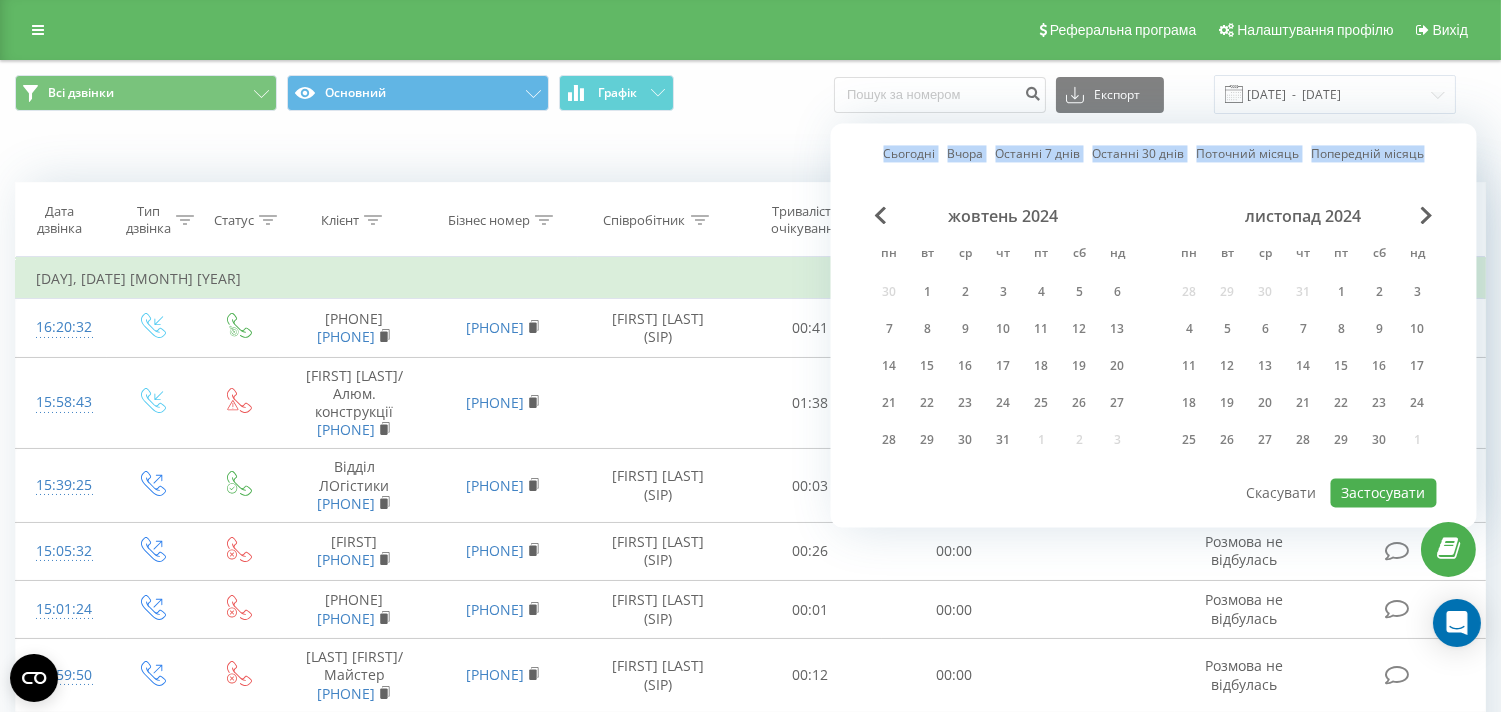 click on "Сьогодні Вчора Останні 7 днів Останні 30 днів Поточний місяць Попередній місяць жовтень 2024 пн вт ср чт пт сб нд 30 1 2 3 4 5 6 7 8 9 10 11 12 13 14 15 16 17 18 19 20 21 22 23 24 25 26 27 28 29 30 31 1 2 3 листопад 2024 пн вт ср чт пт сб нд 28 29 30 31 1 2 3 4 5 6 7 8 9 10 11 12 13 14 15 16 17 18 19 20 21 22 23 24 25 26 27 28 29 30 1 Застосувати Скасувати" at bounding box center [1154, 325] 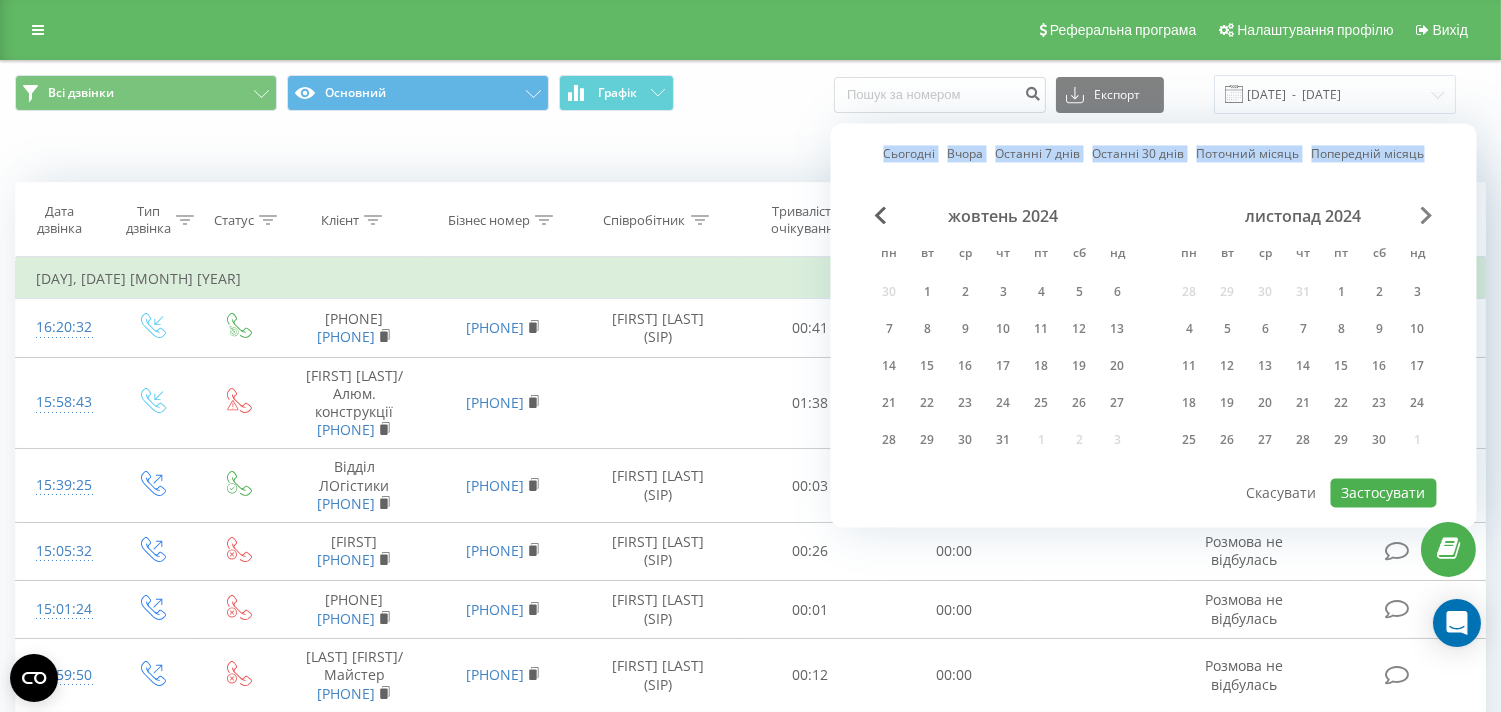 click at bounding box center [1427, 215] 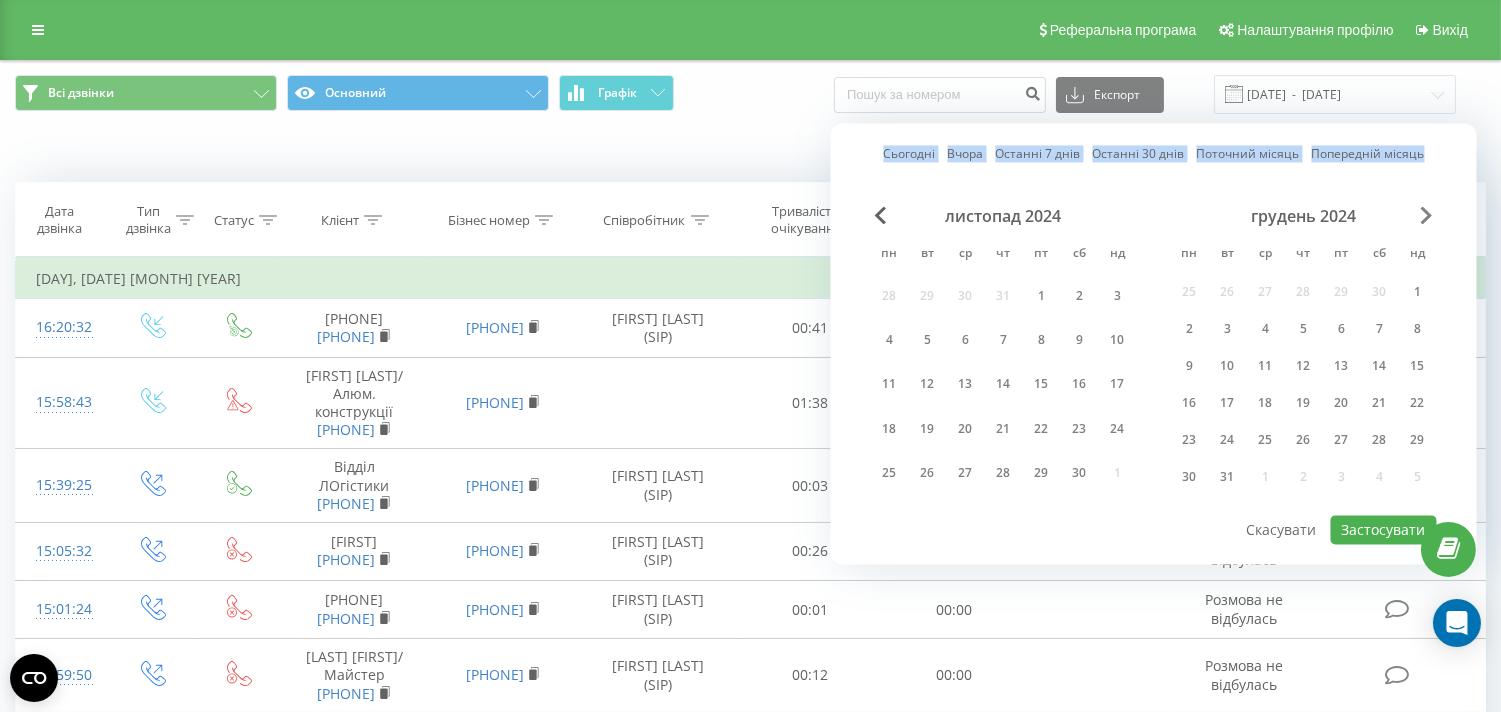 click at bounding box center [1427, 215] 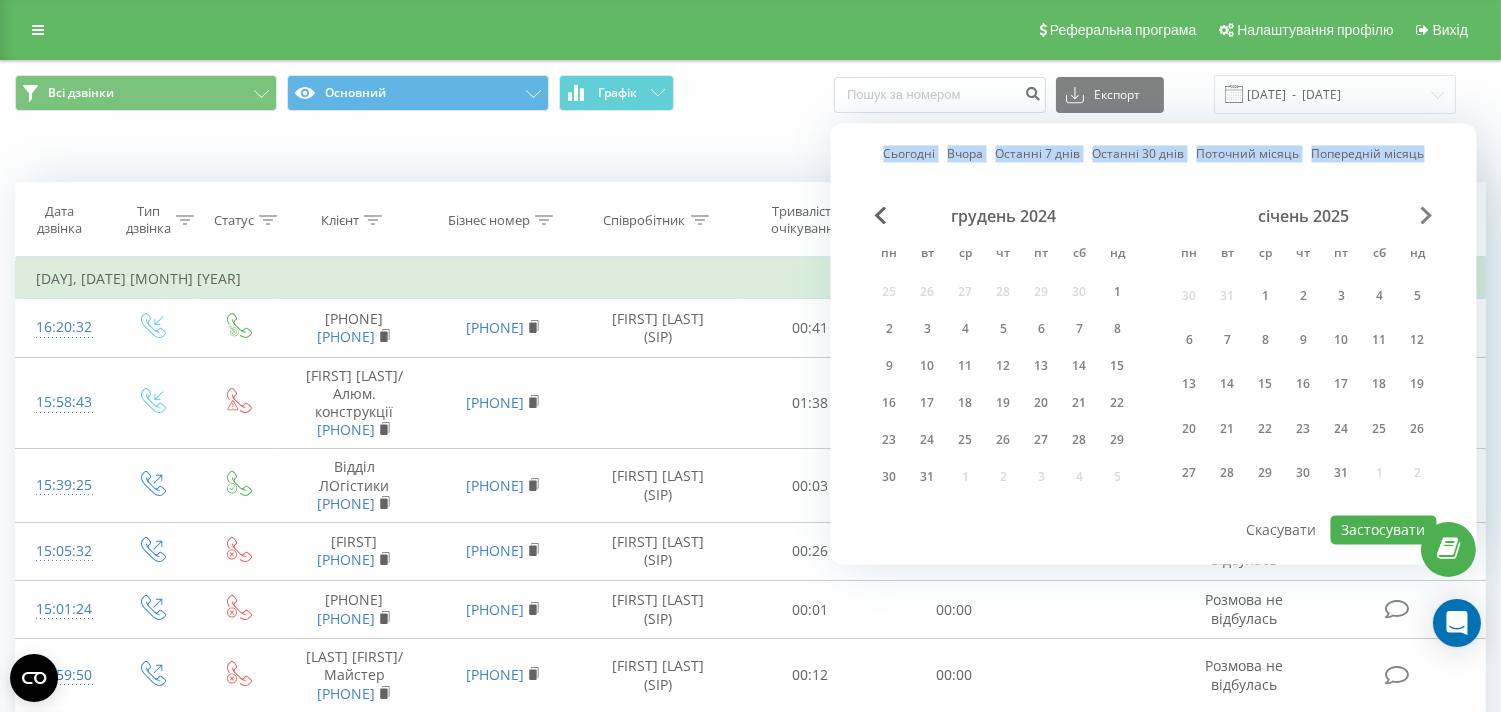 click at bounding box center [1427, 215] 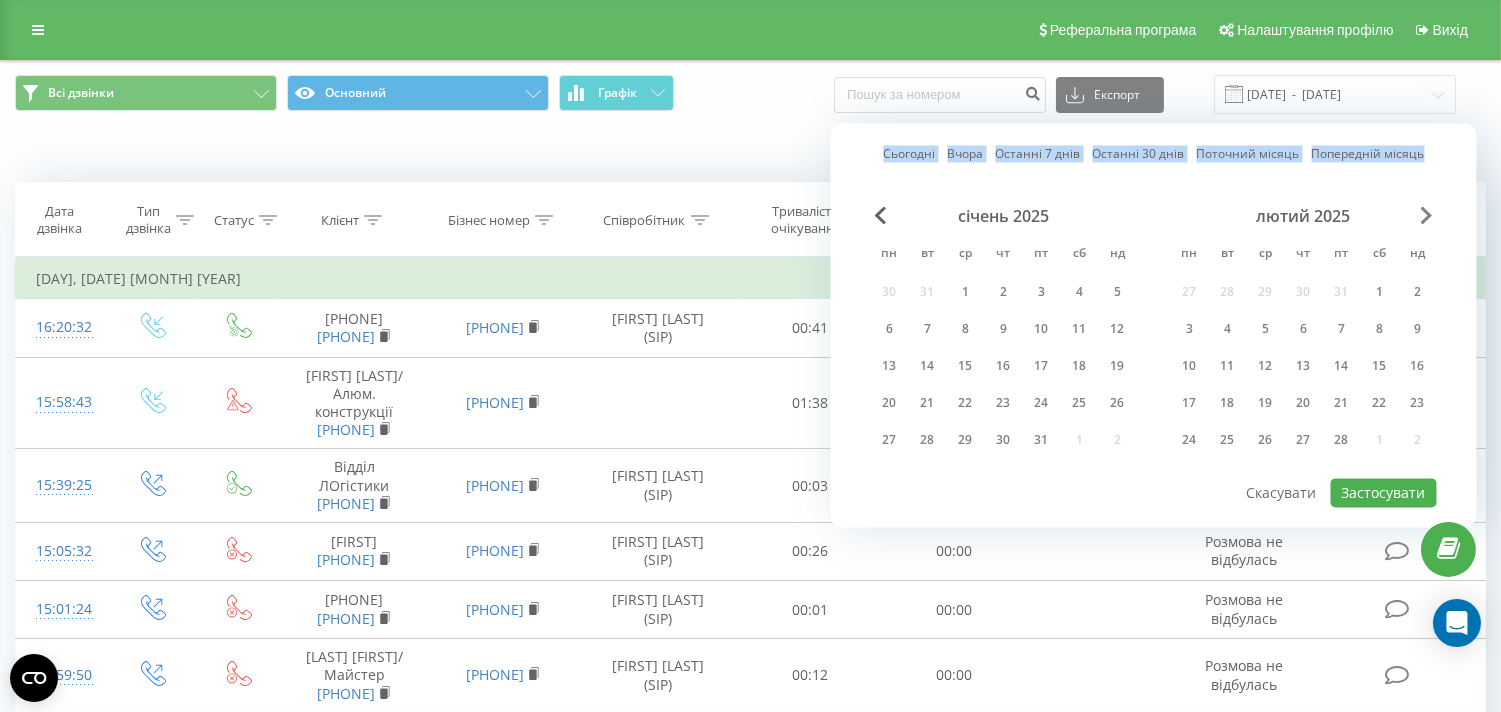 click at bounding box center (1427, 215) 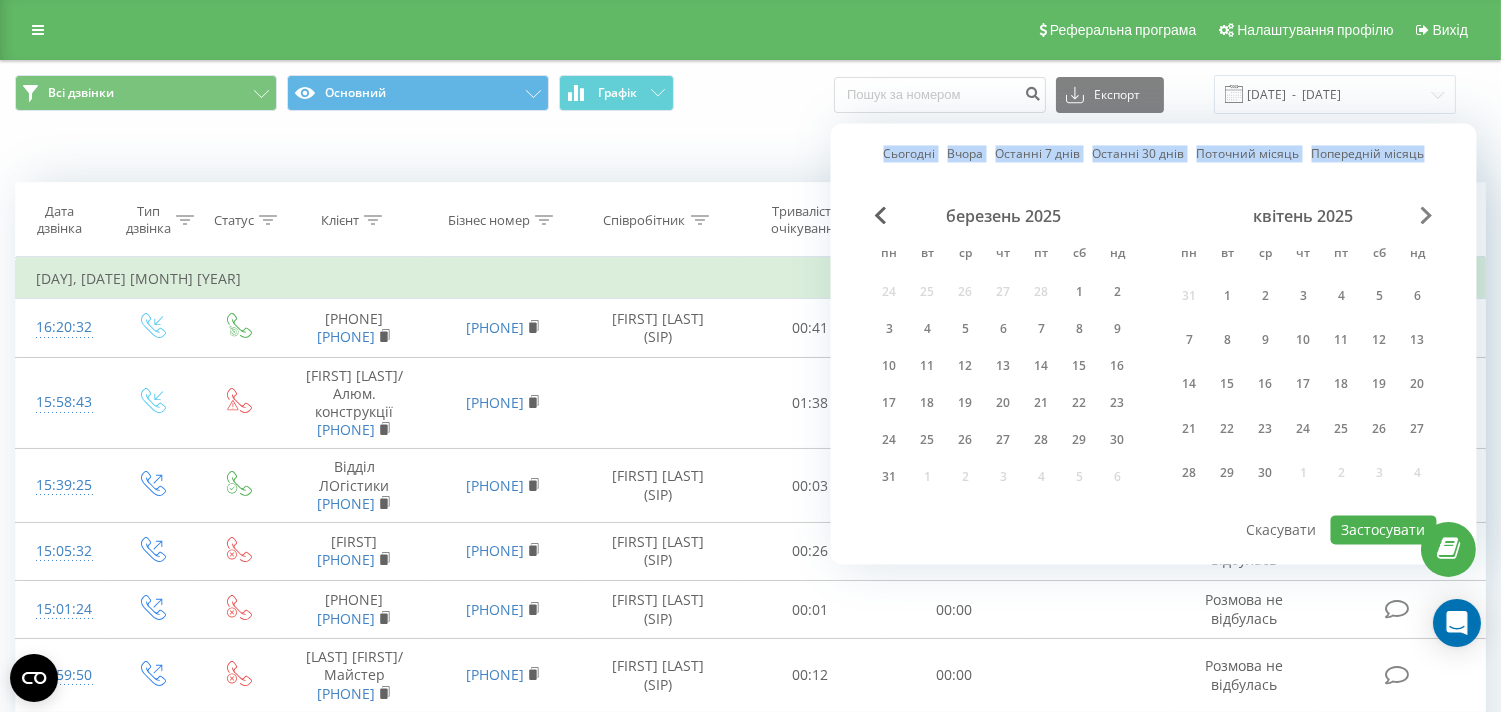 click at bounding box center [1427, 215] 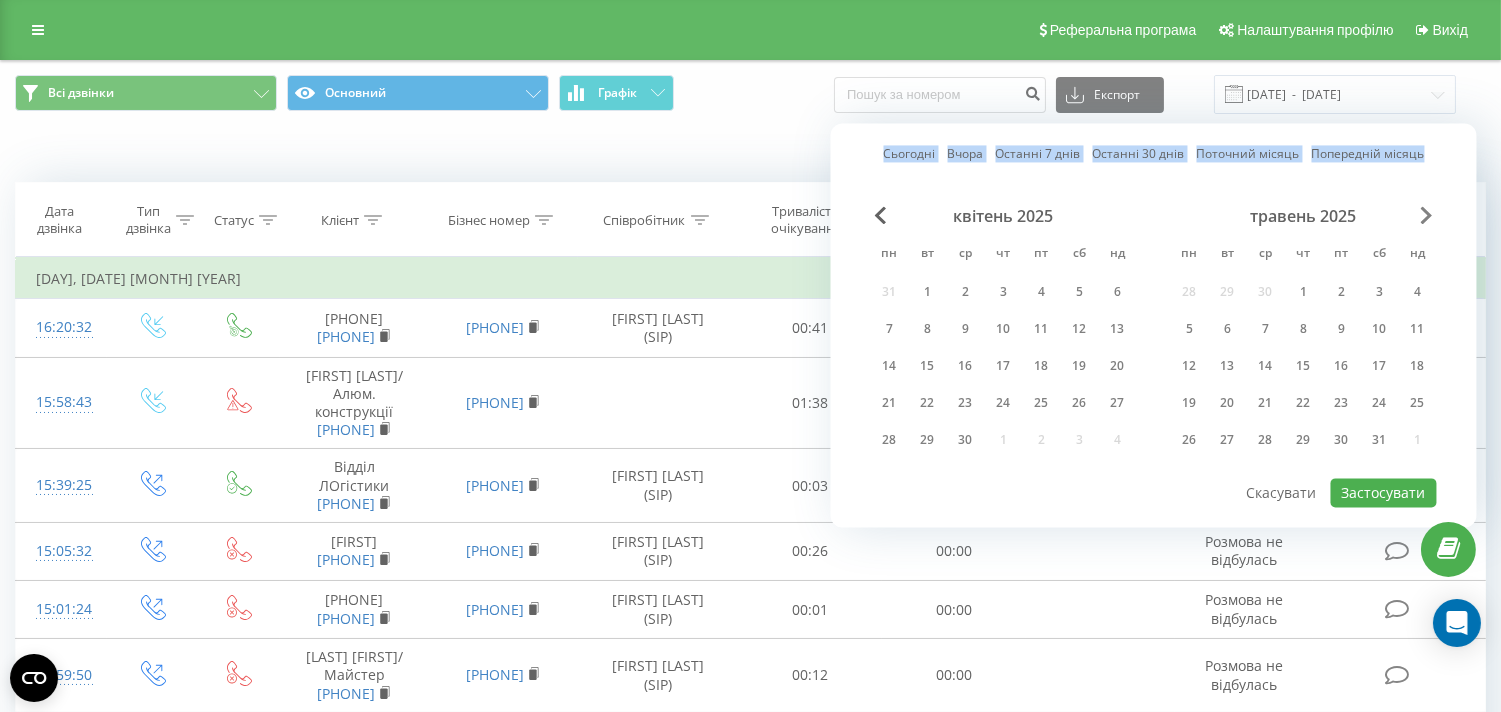 click at bounding box center [1427, 215] 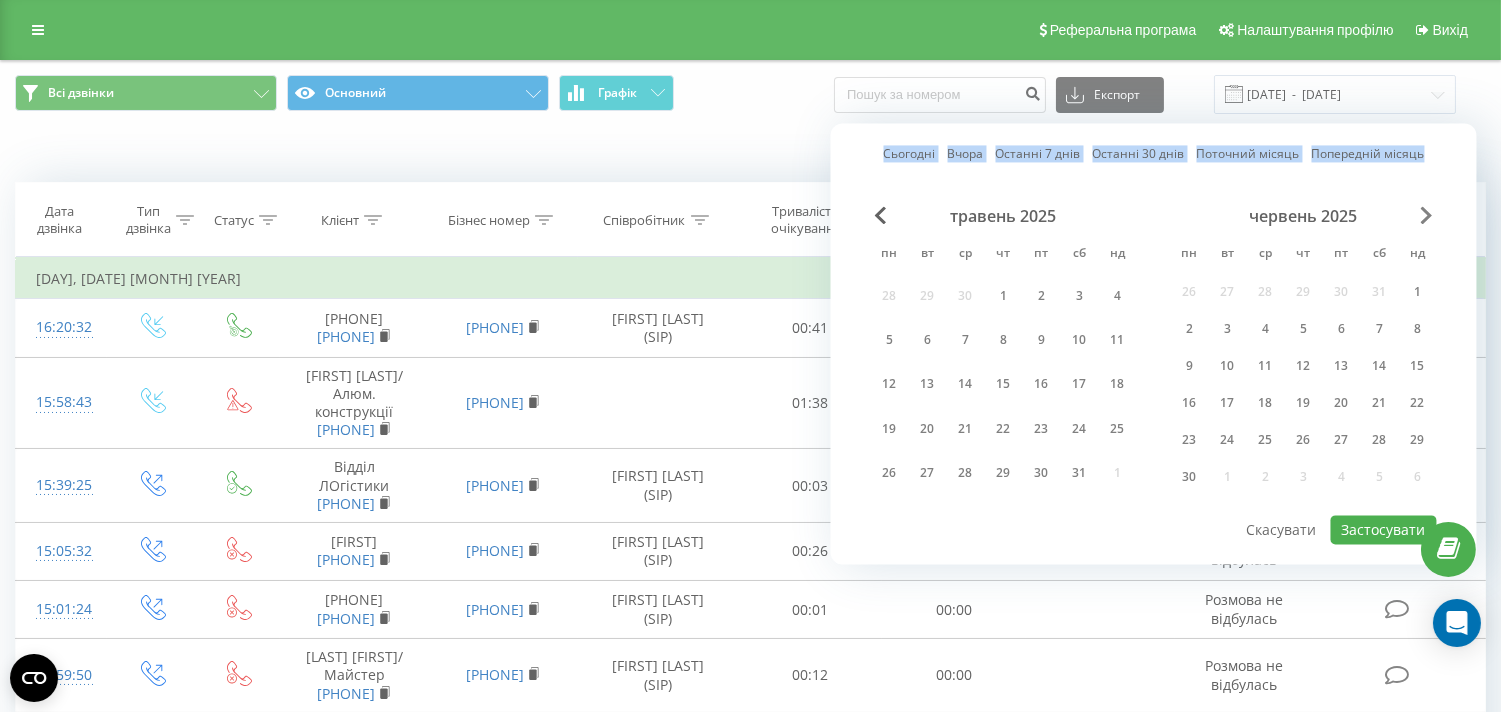 click at bounding box center (1427, 215) 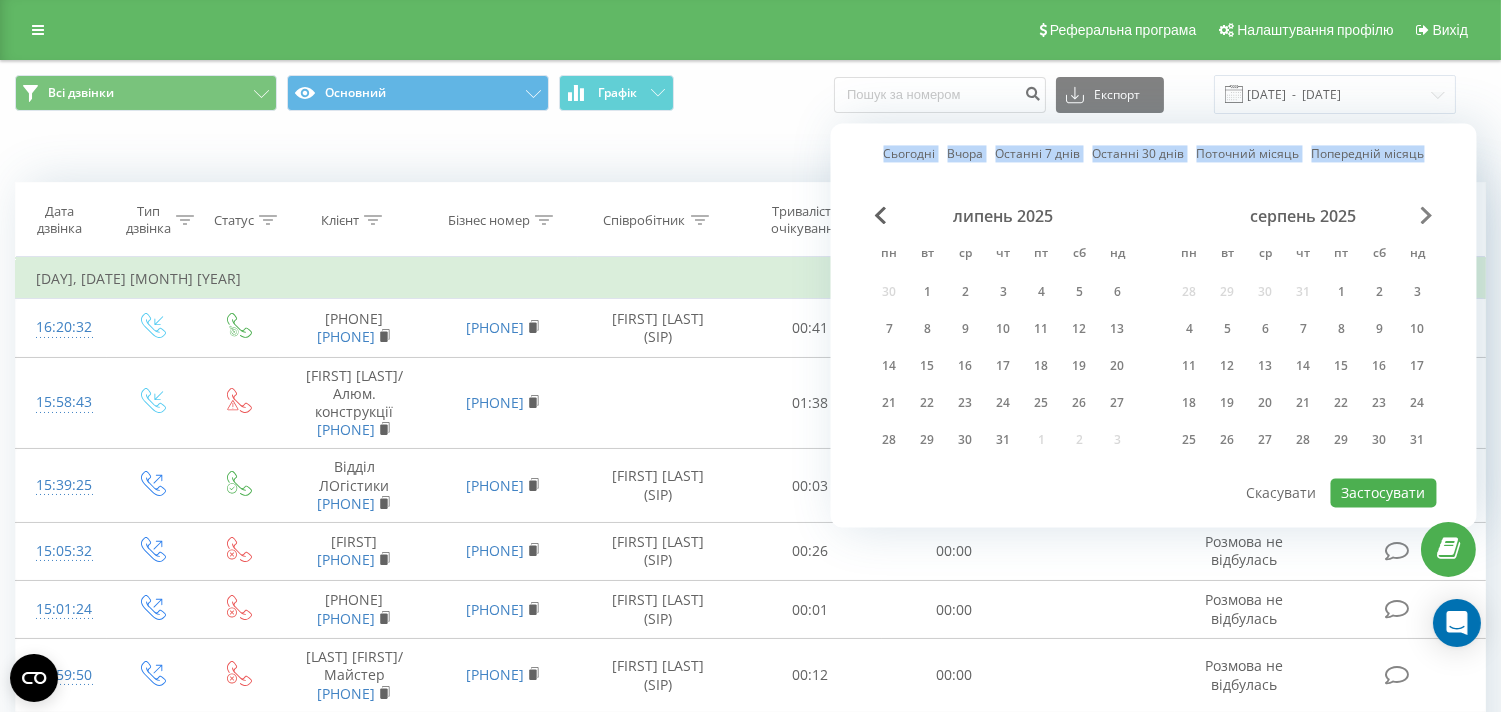 click at bounding box center [1427, 215] 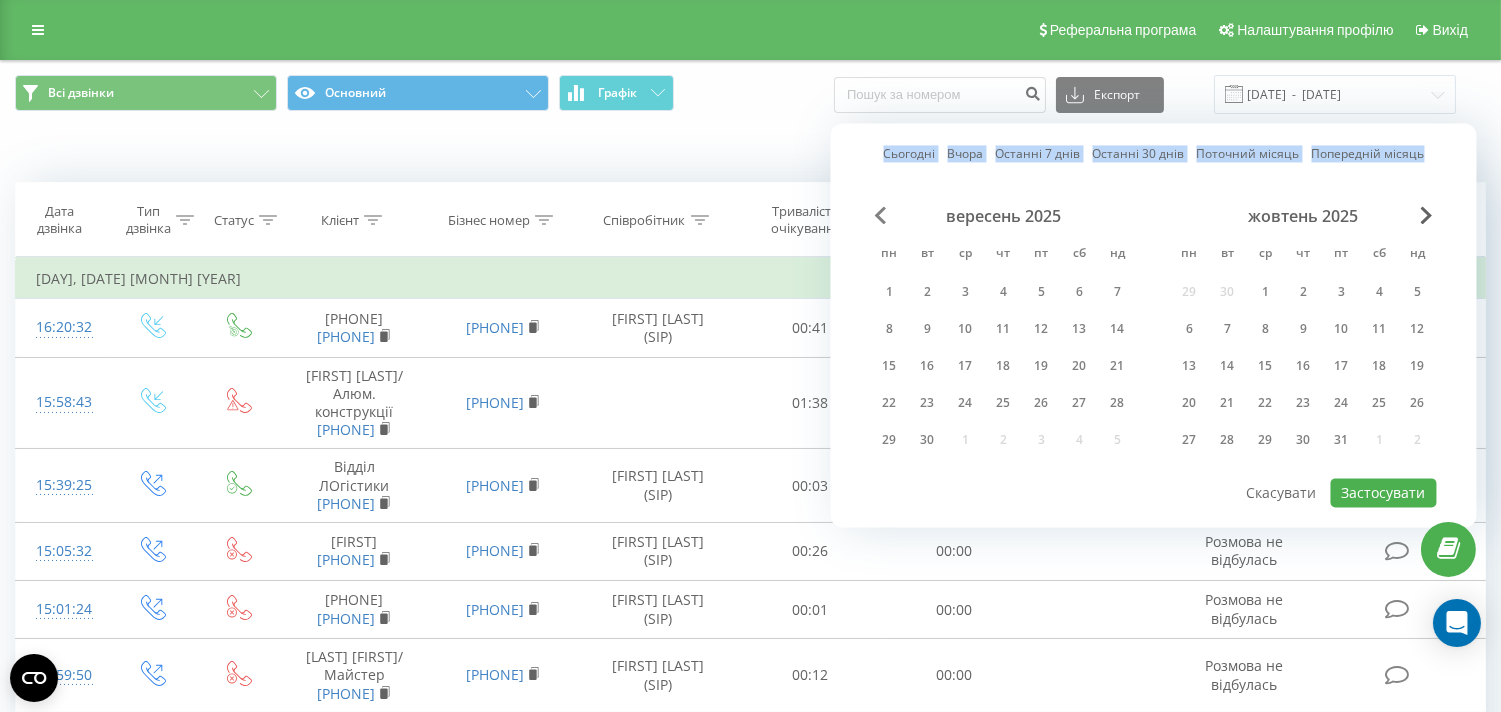 click at bounding box center (881, 215) 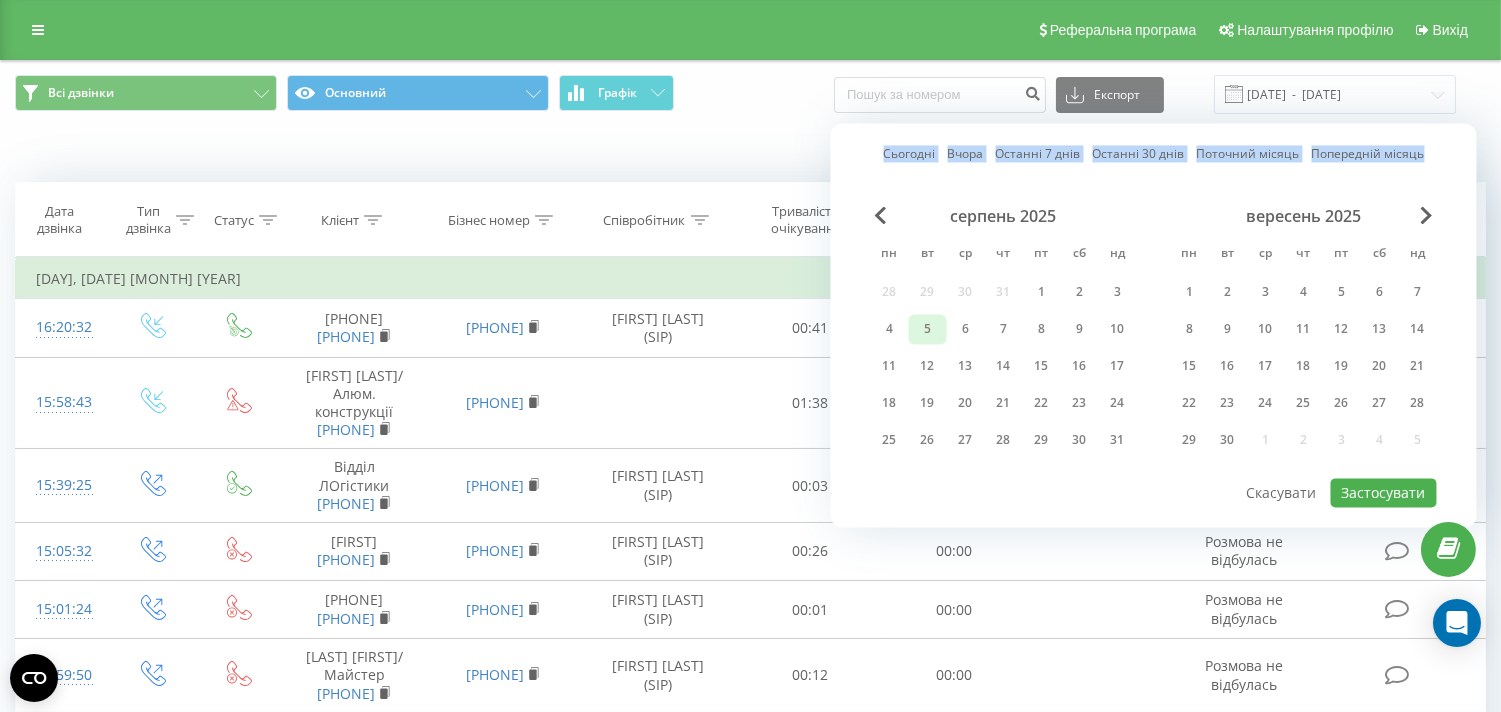 click on "5" at bounding box center [928, 329] 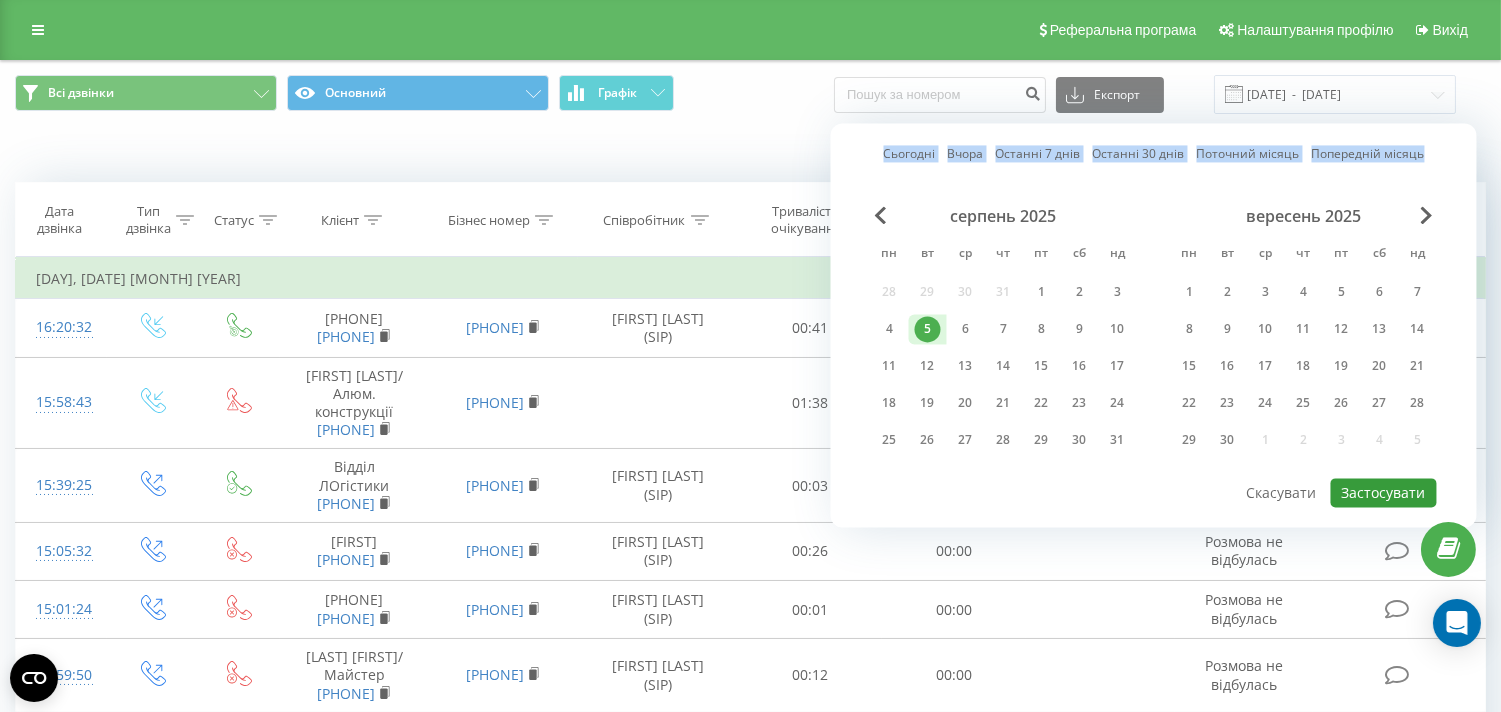 click on "Застосувати" at bounding box center [1384, 492] 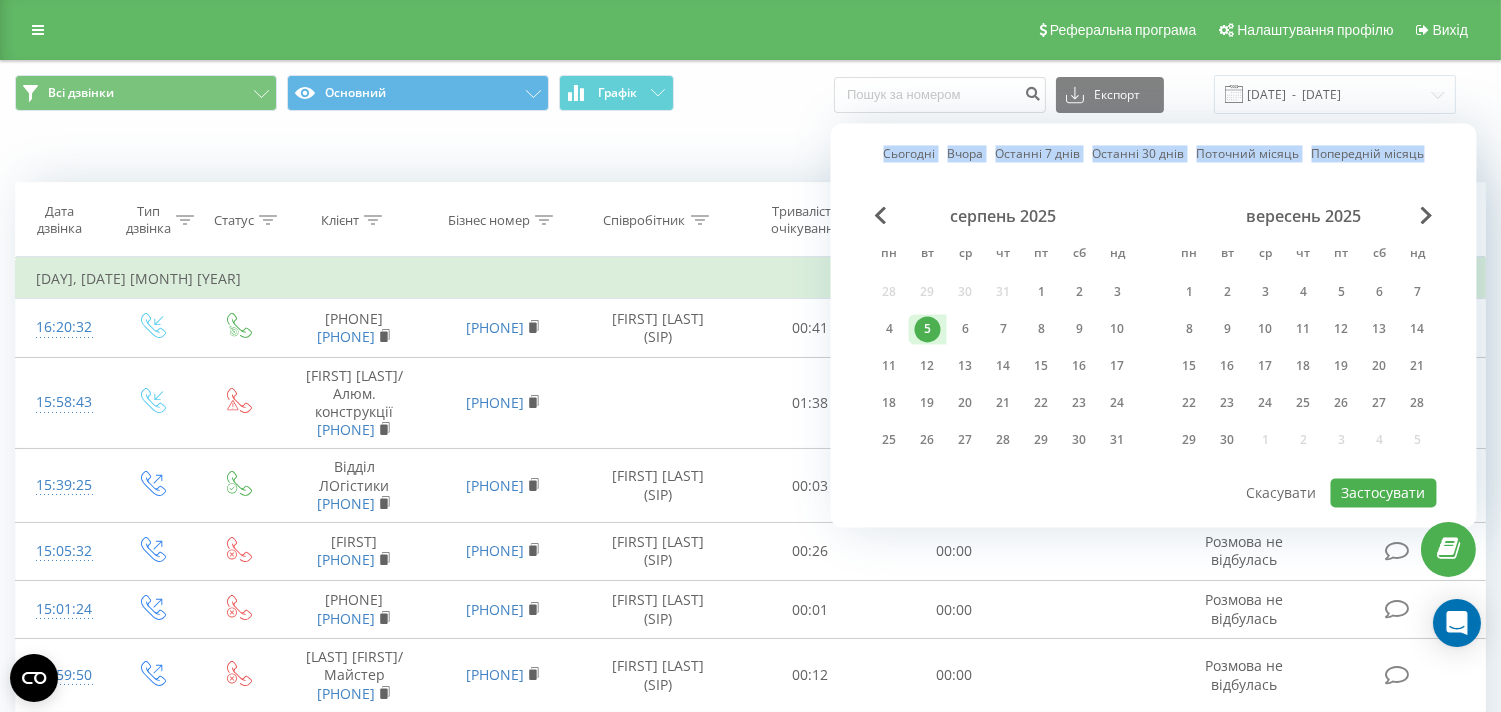 type on "05.08.2025  -  05.08.2025" 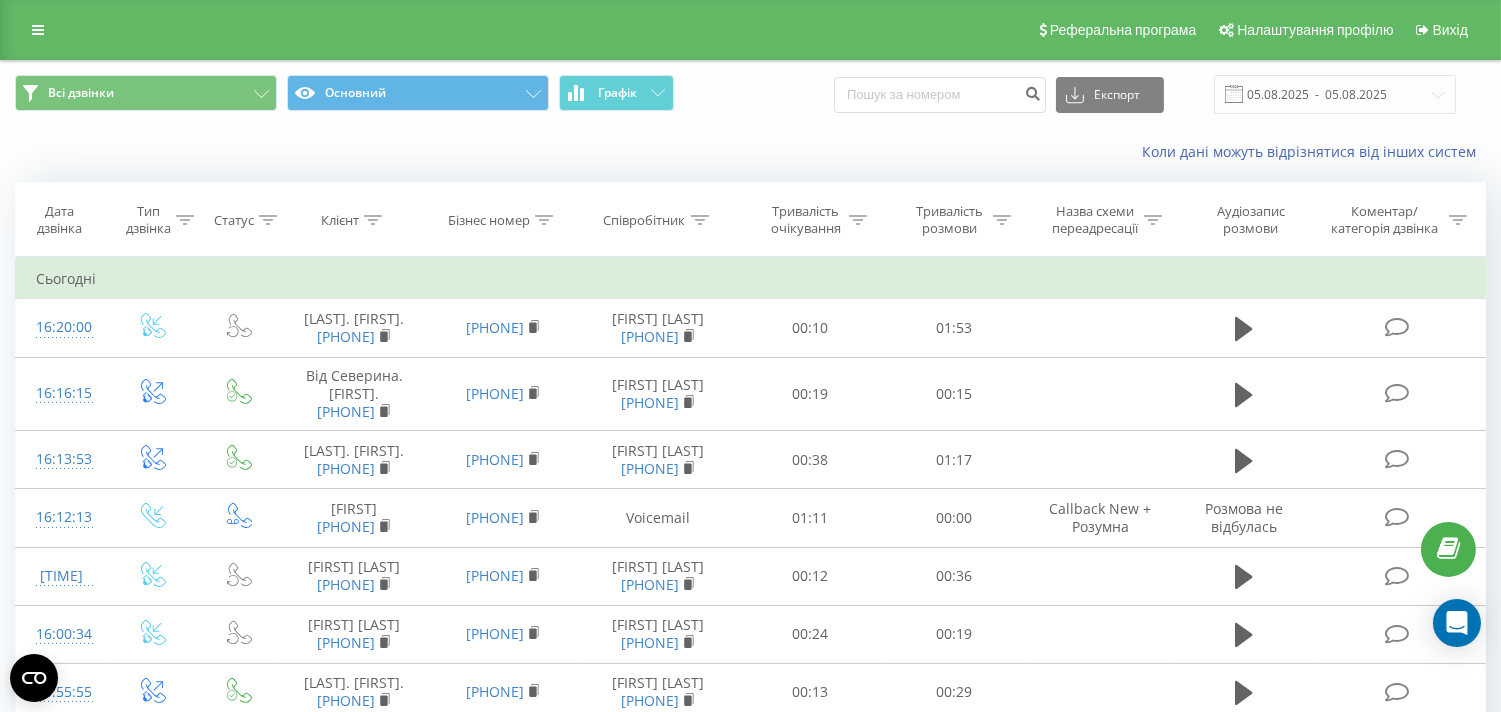 click on "Реферальна програма Налаштування профілю Вихід" at bounding box center (750, 30) 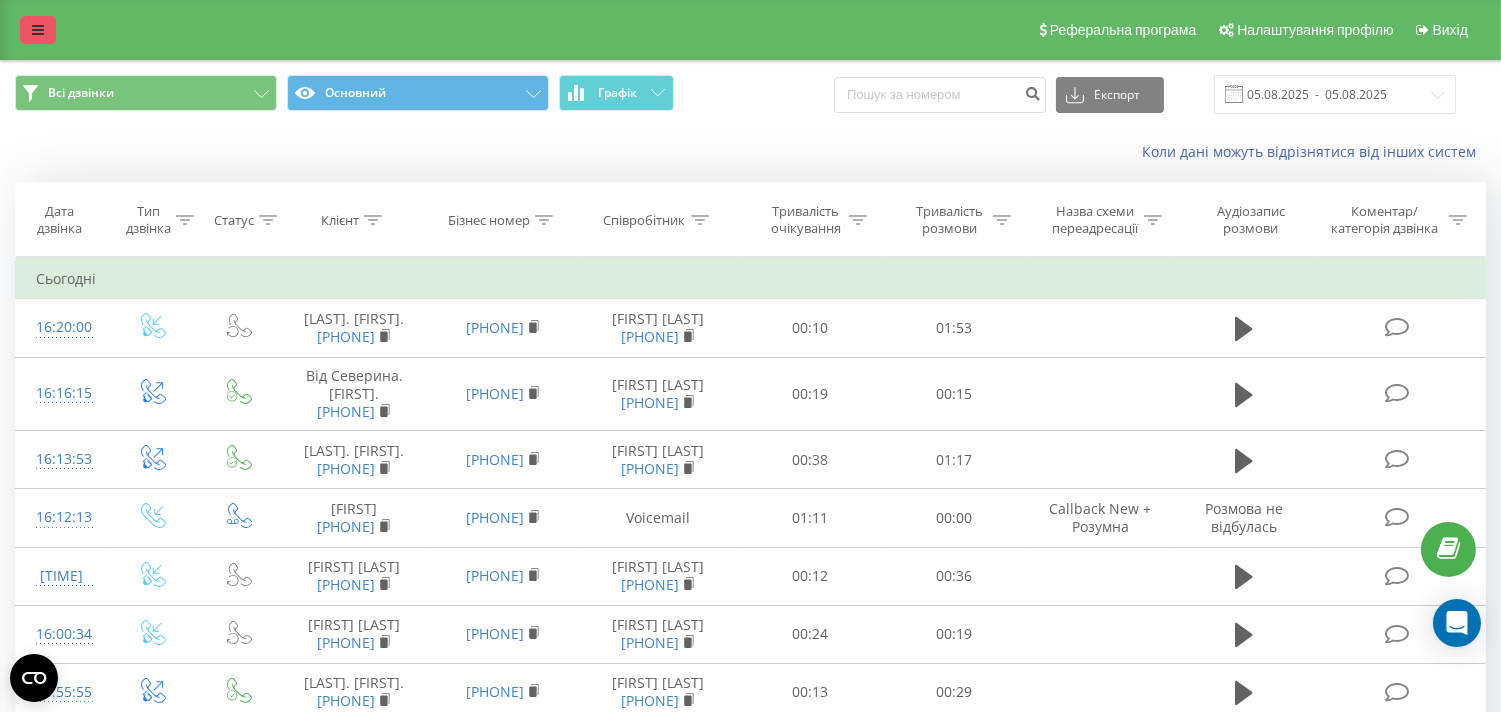 click at bounding box center [38, 30] 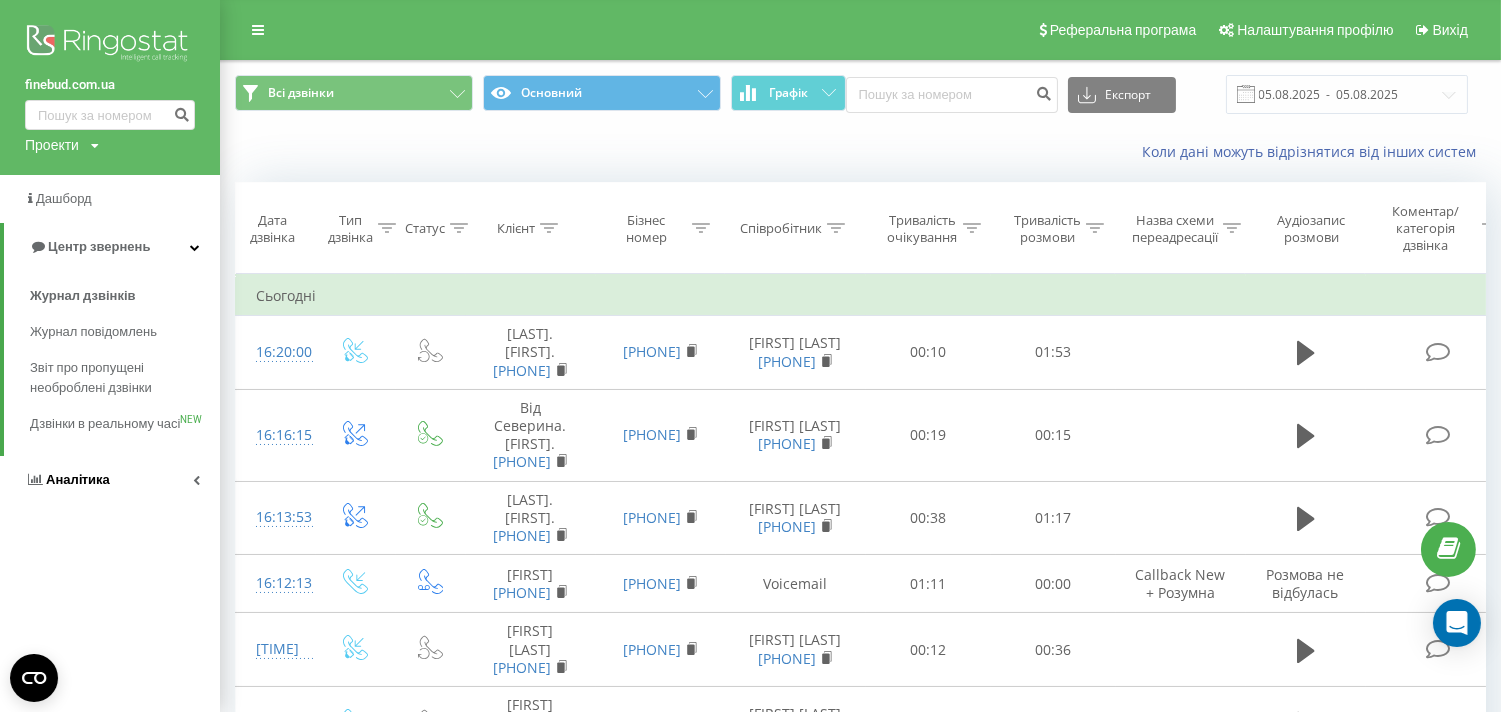 click on "Аналiтика" at bounding box center (110, 480) 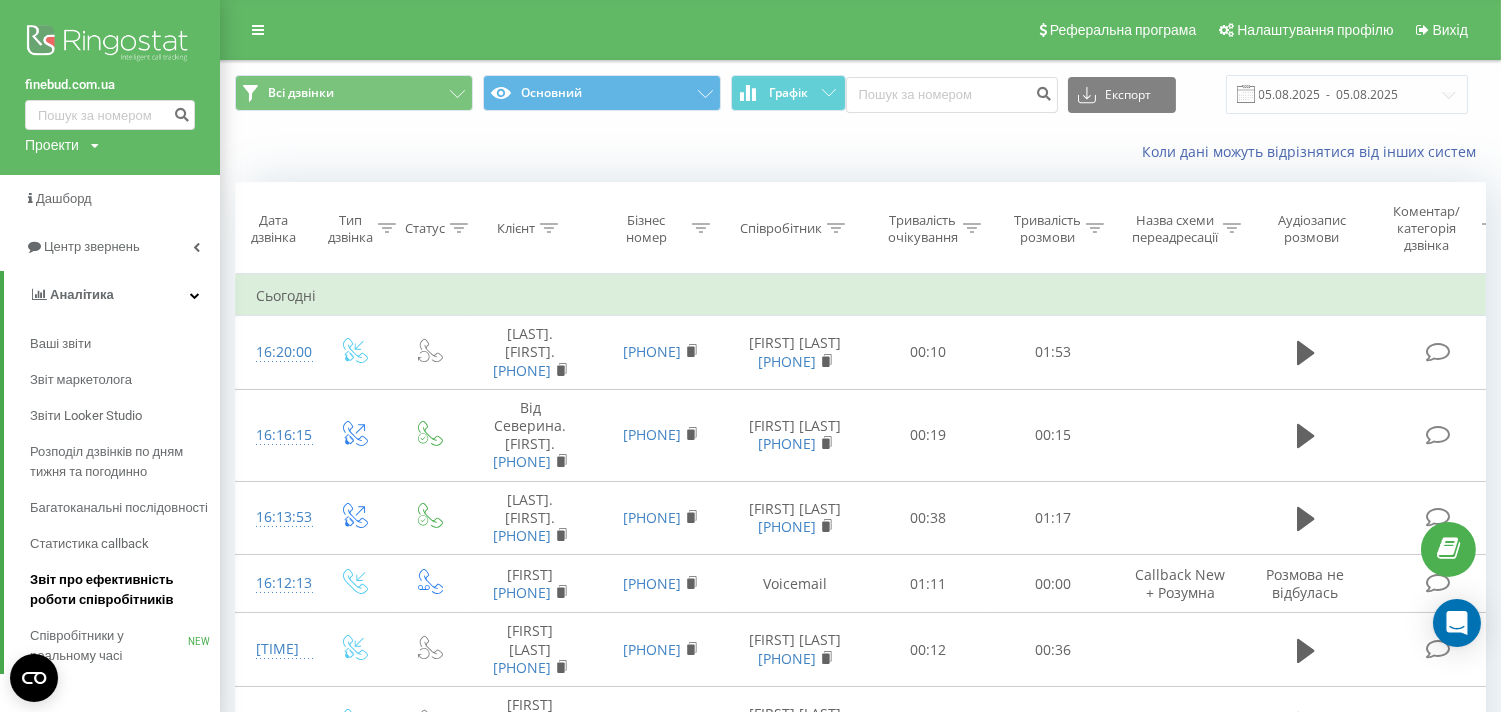 click on "Звіт про ефективність роботи співробітників" at bounding box center [120, 590] 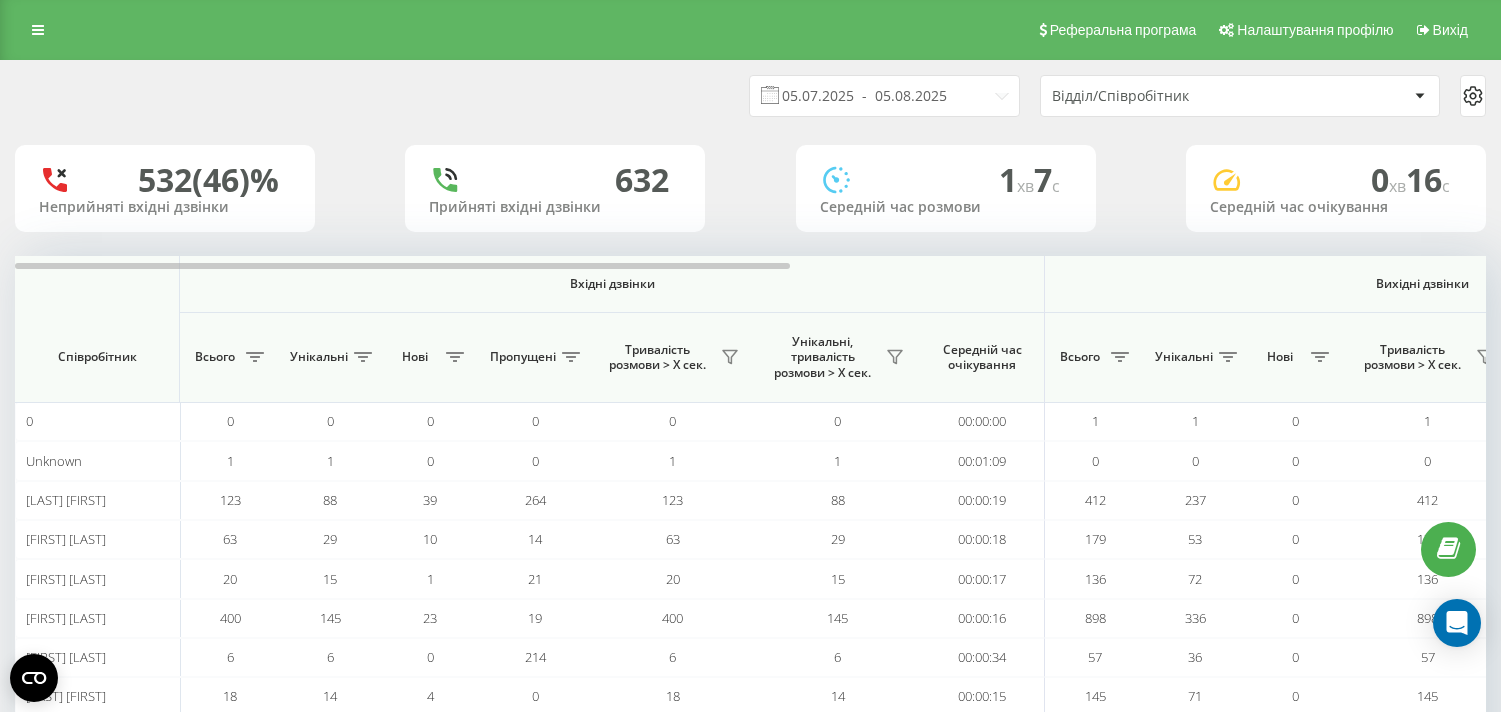 scroll, scrollTop: 0, scrollLeft: 0, axis: both 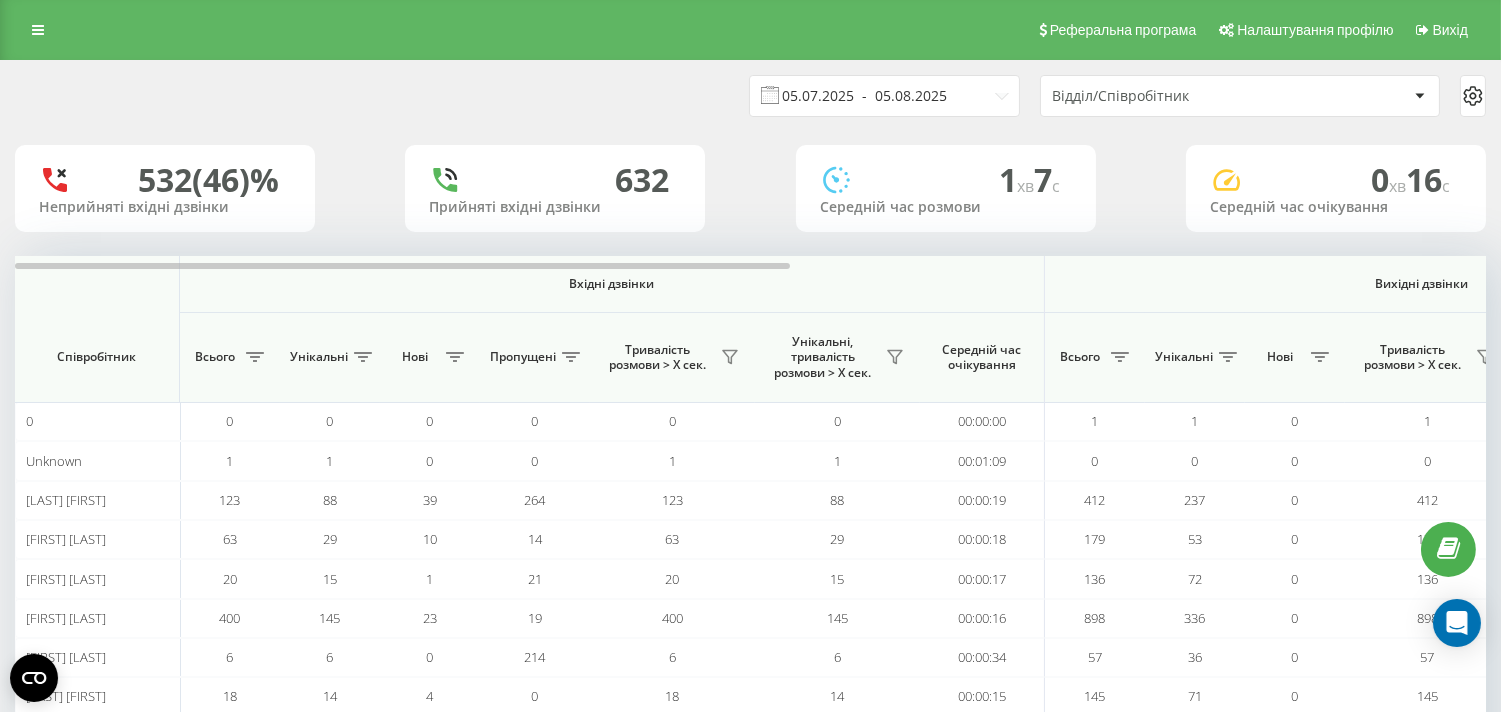click on "05.07.2025  -  05.08.2025" at bounding box center [884, 96] 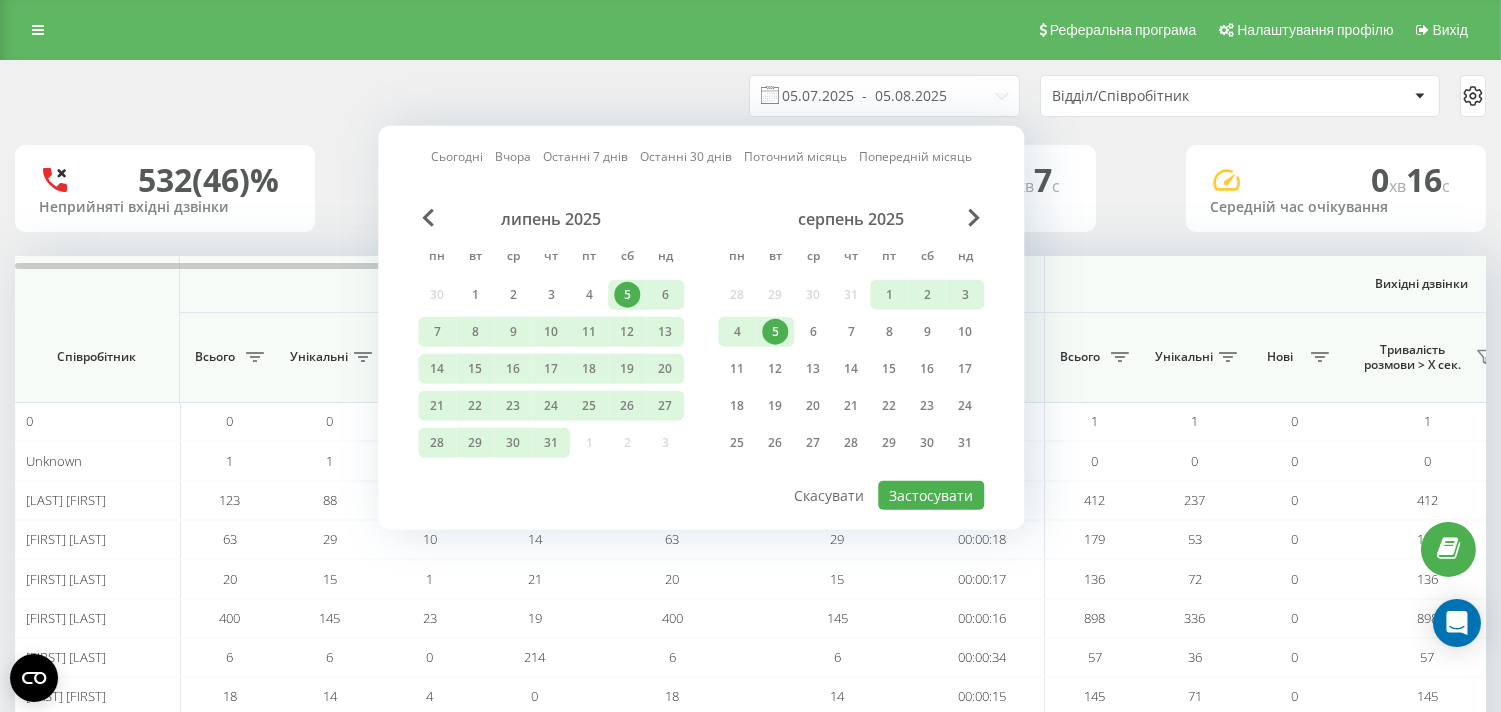 click on "5" at bounding box center (775, 332) 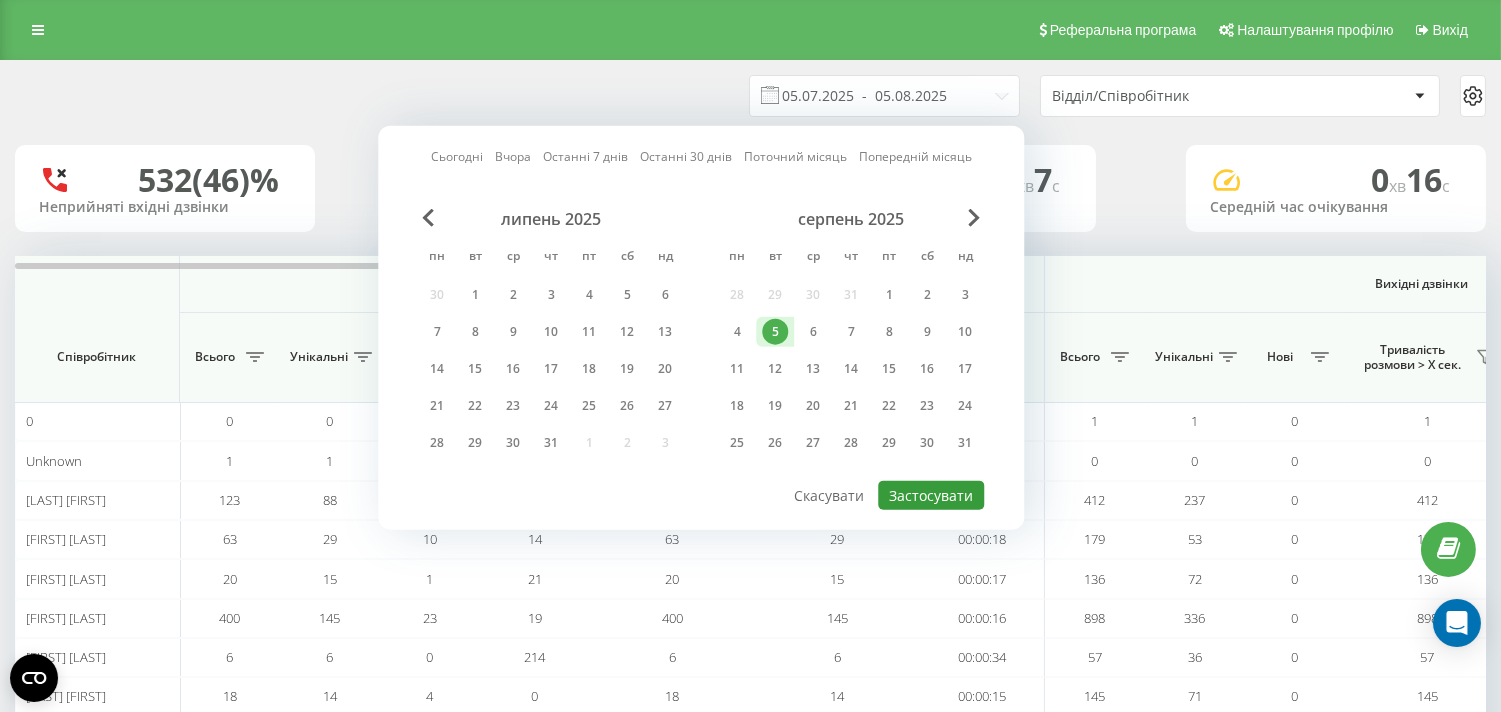 click on "Застосувати" at bounding box center (931, 495) 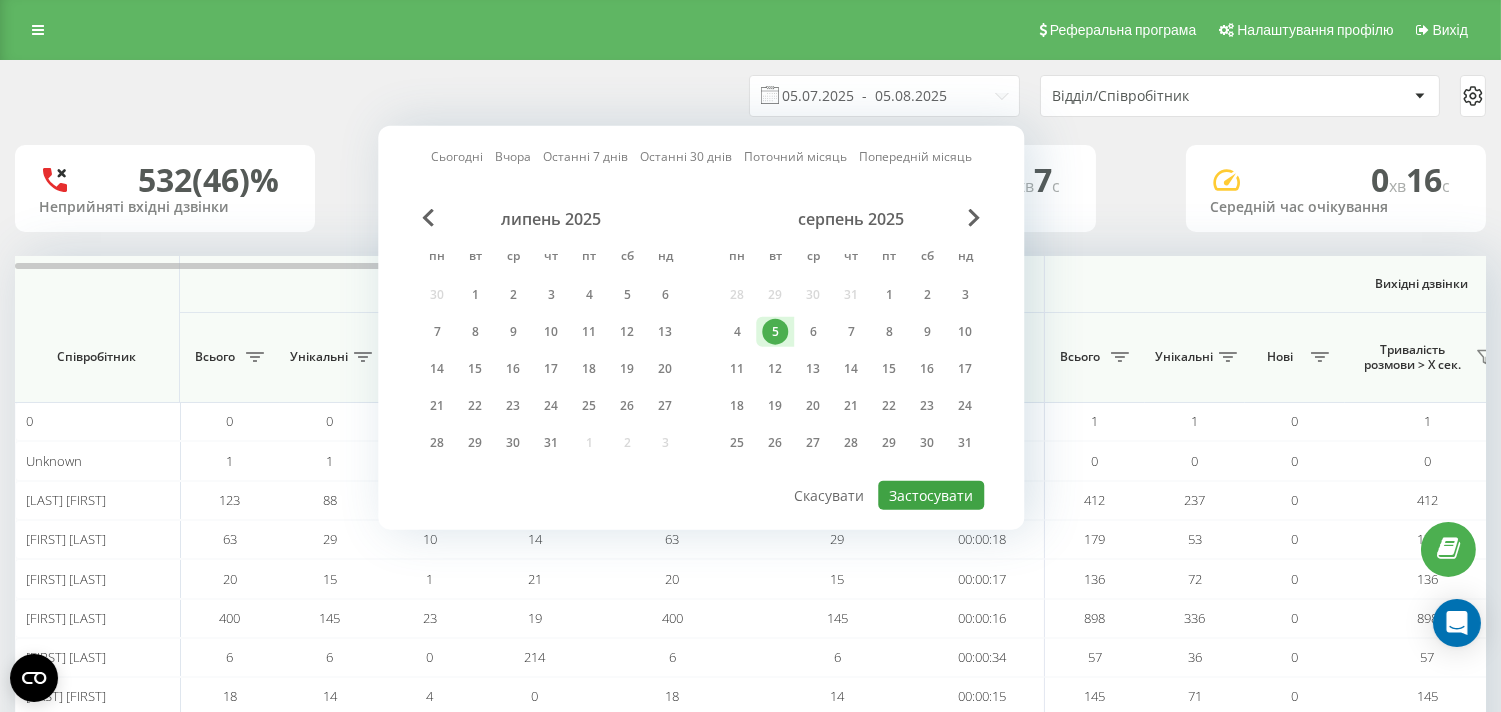 type on "05.08.2025  -  05.08.2025" 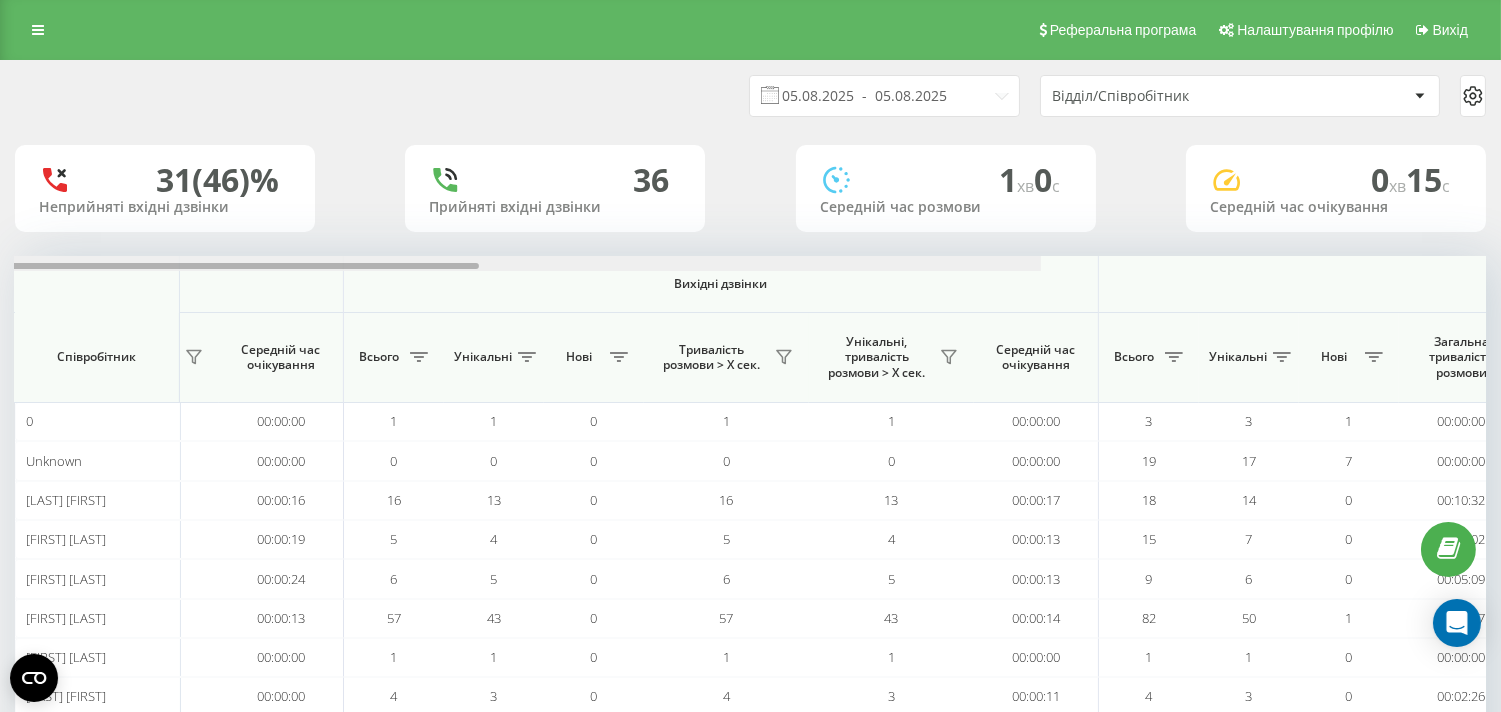 scroll, scrollTop: 0, scrollLeft: 1318, axis: horizontal 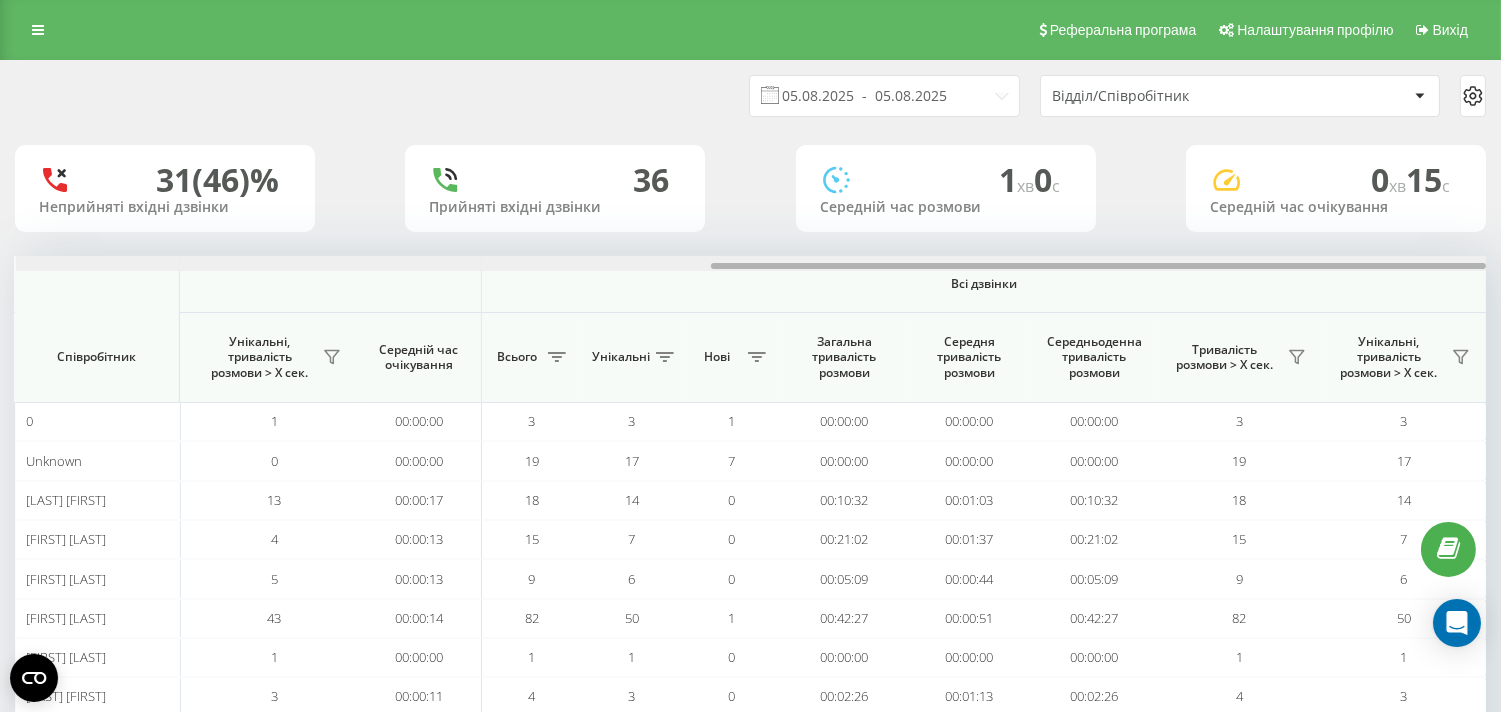 drag, startPoint x: 398, startPoint y: 265, endPoint x: 1316, endPoint y: 214, distance: 919.4156 